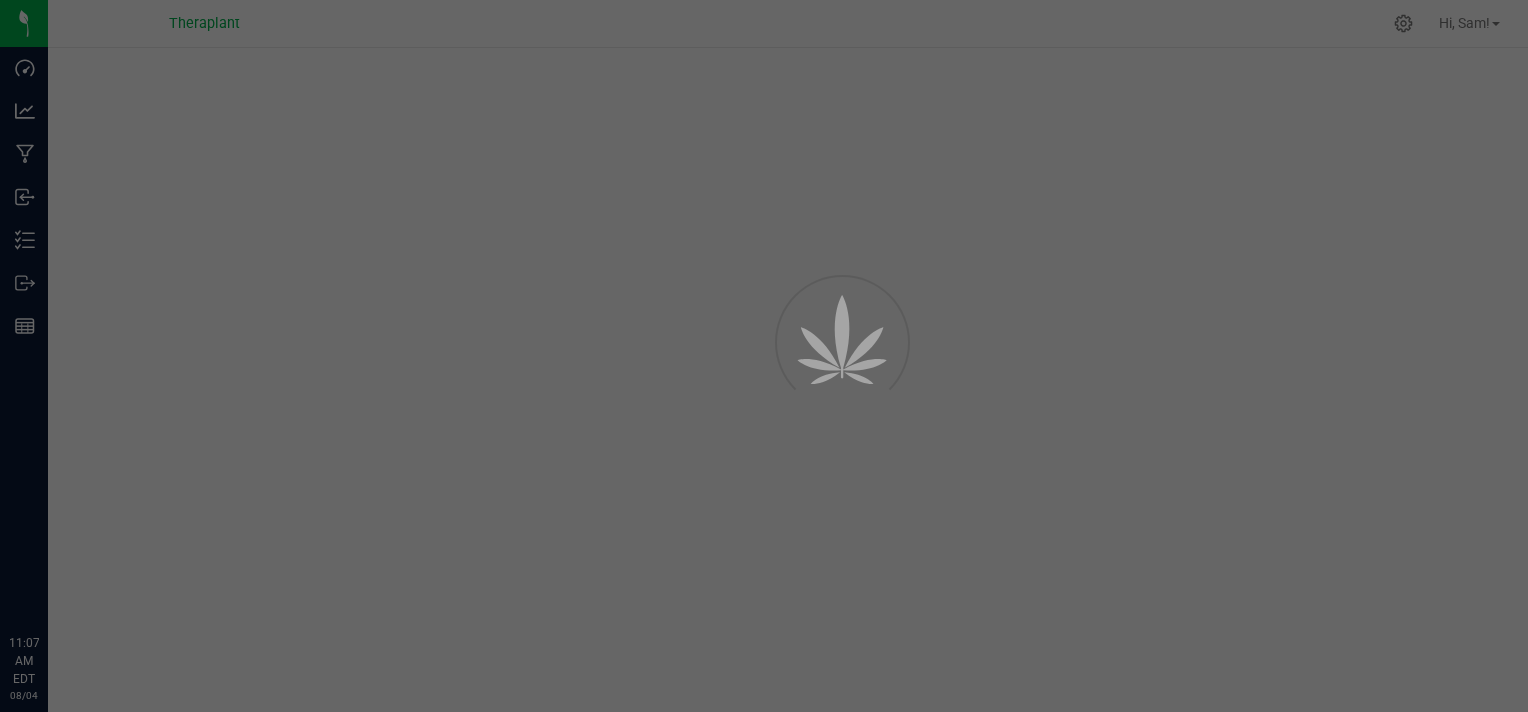 scroll, scrollTop: 0, scrollLeft: 0, axis: both 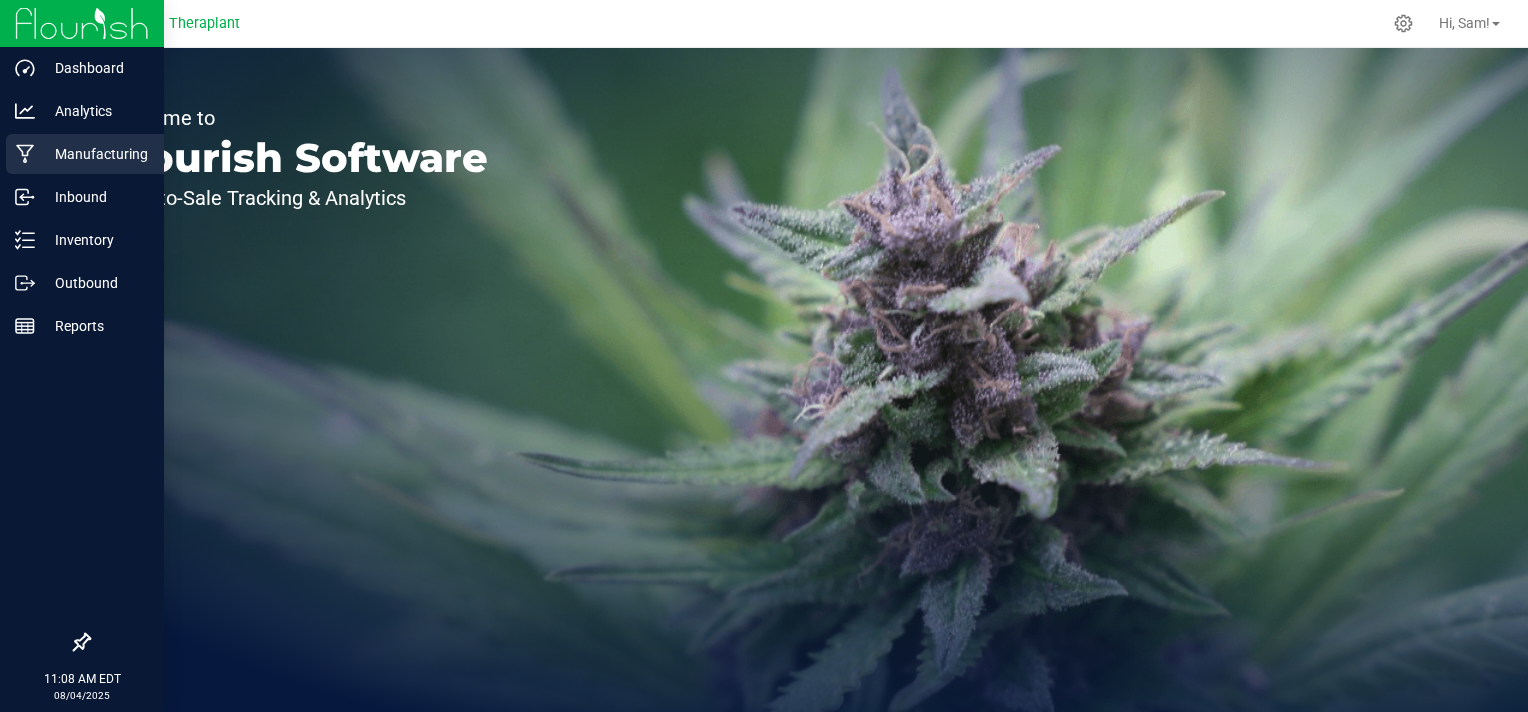 click on "Manufacturing" at bounding box center (95, 154) 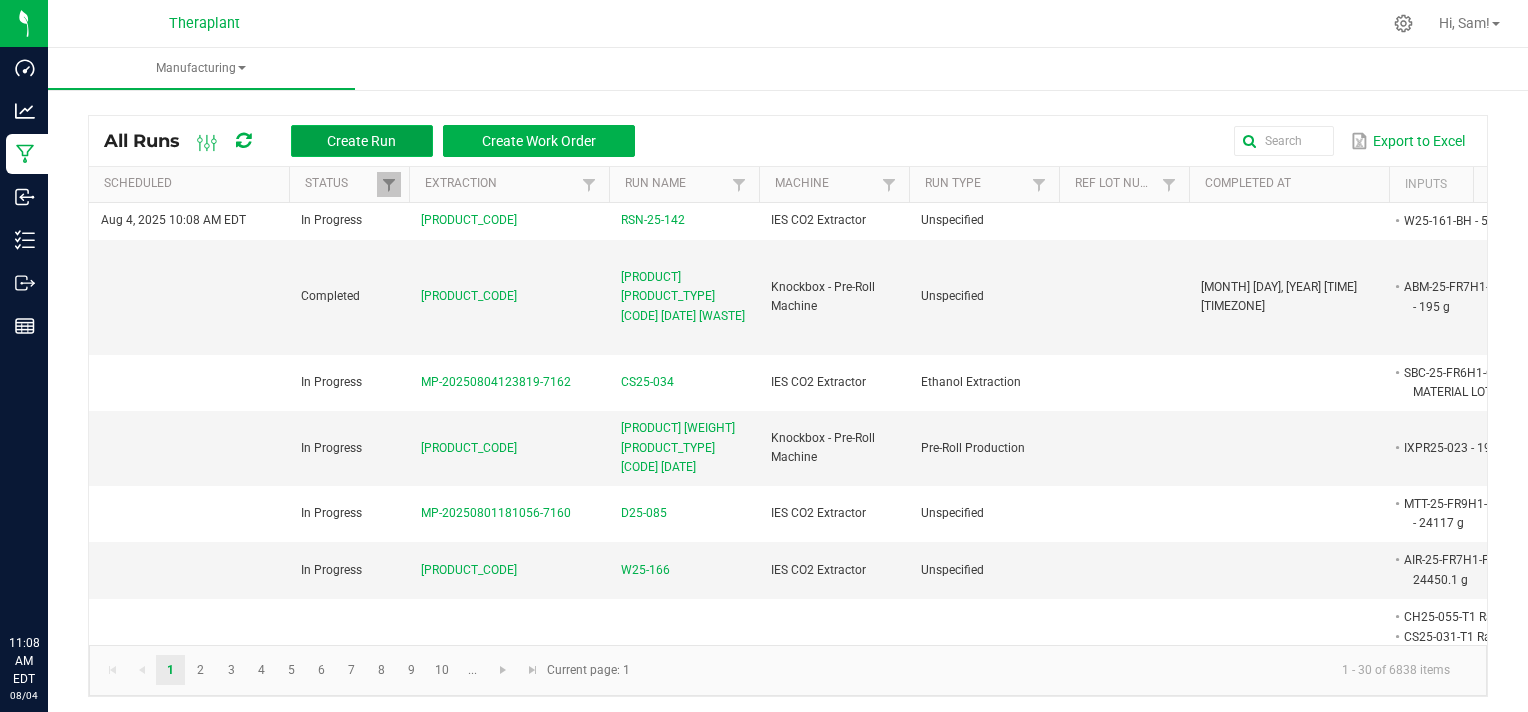 click on "Create Run" at bounding box center [361, 141] 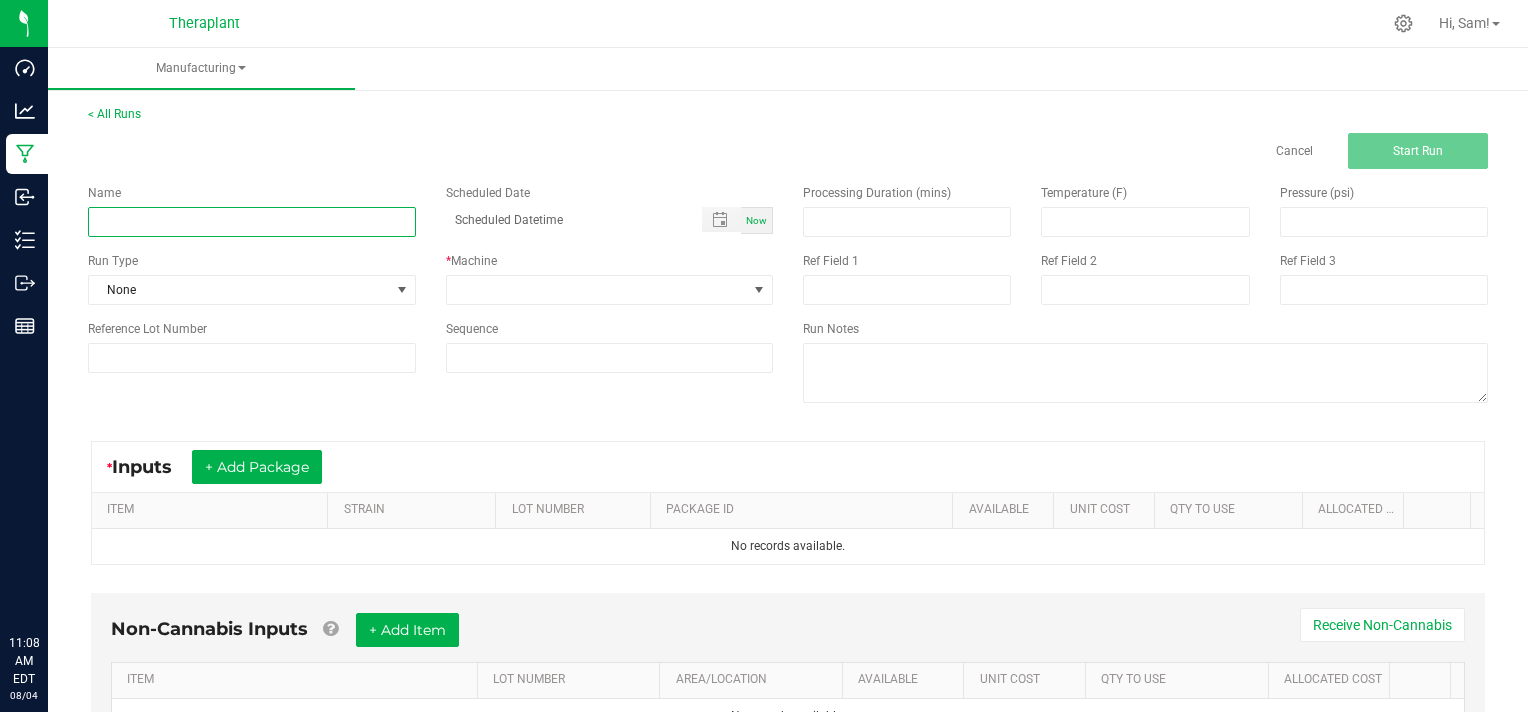click at bounding box center (252, 222) 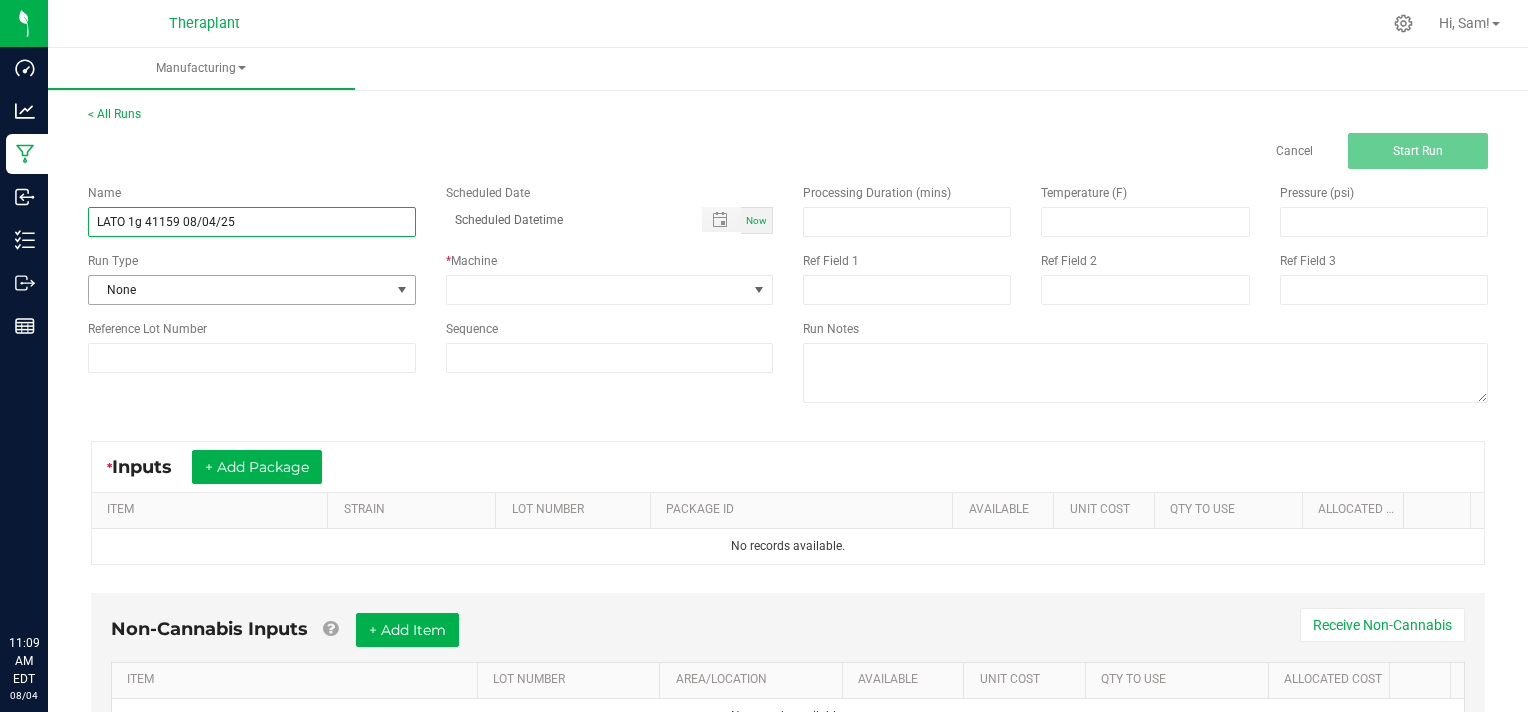 type on "LATO 1g 41159 08/04/25" 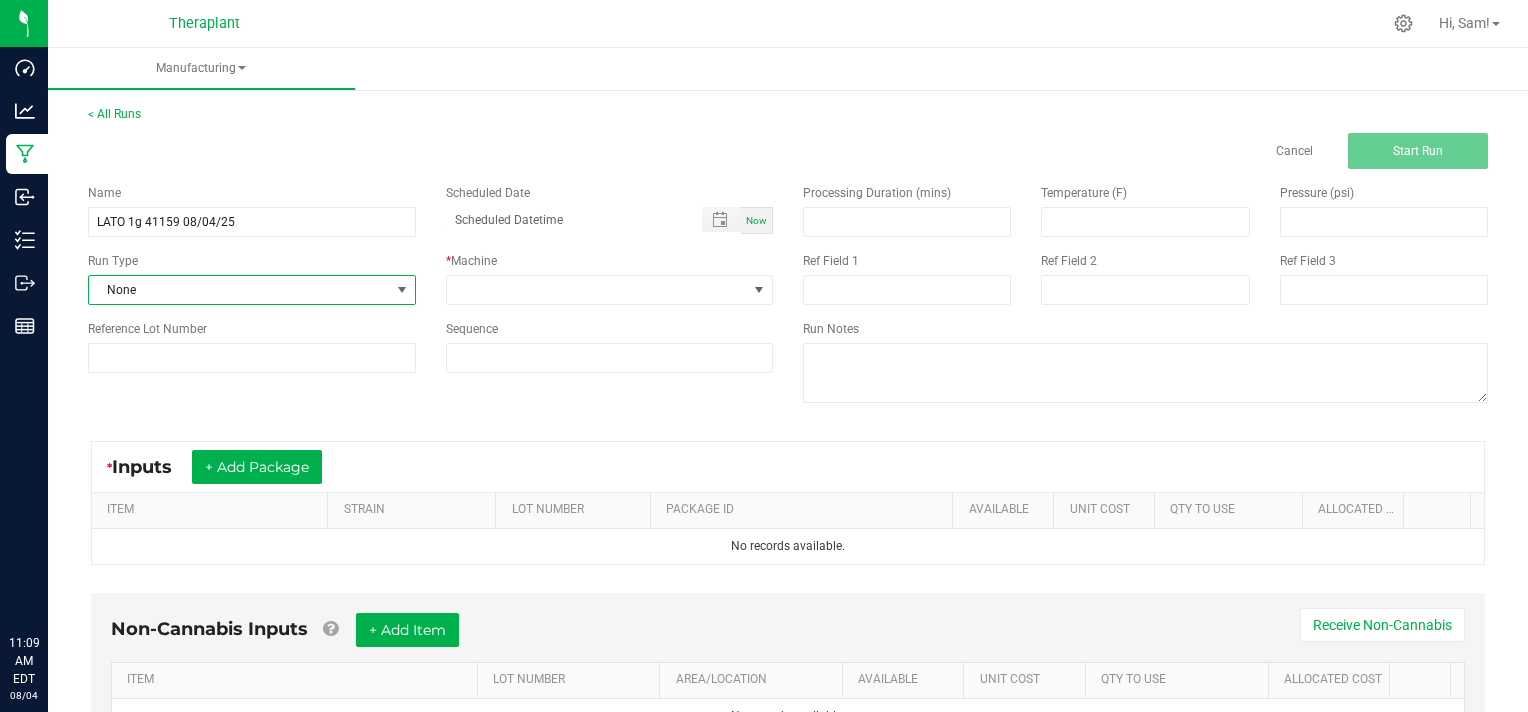 click at bounding box center [402, 290] 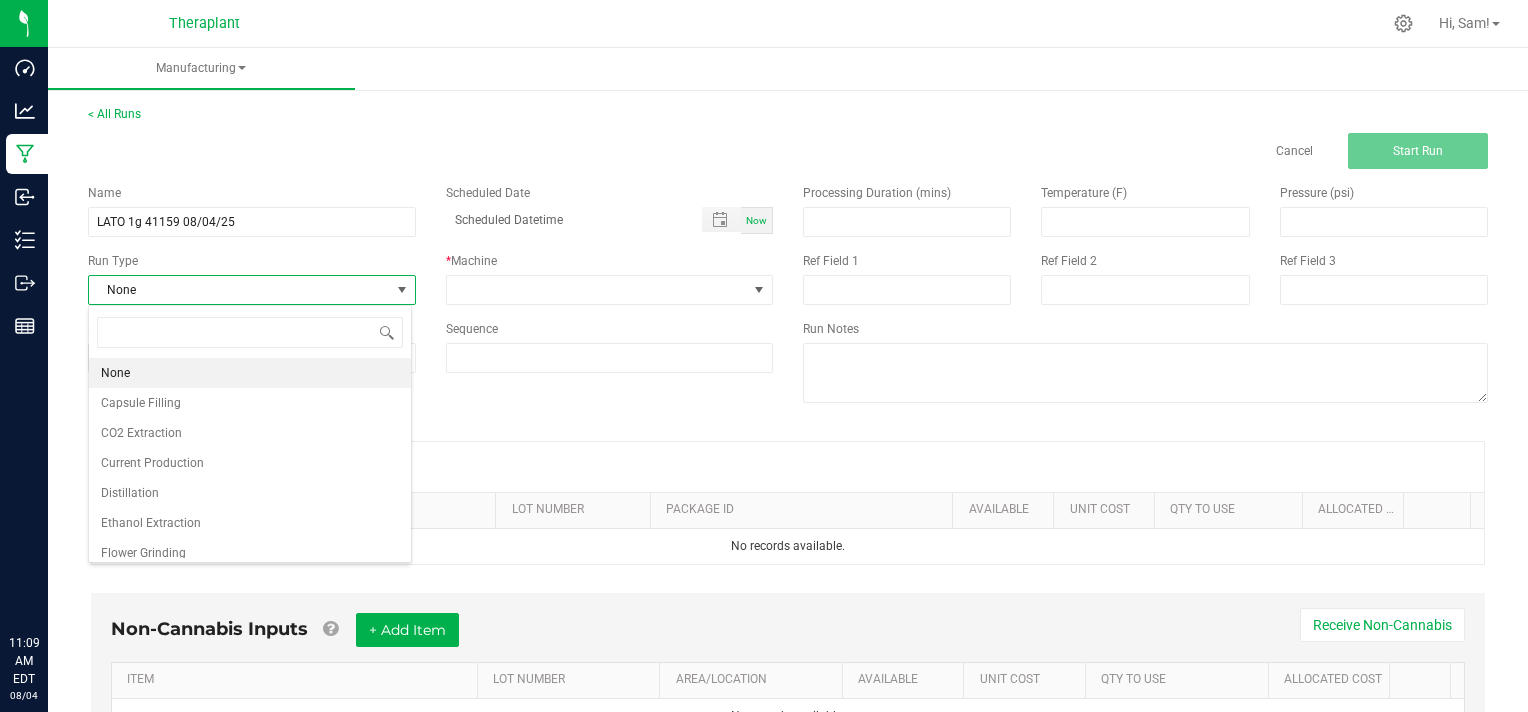 scroll, scrollTop: 99970, scrollLeft: 99676, axis: both 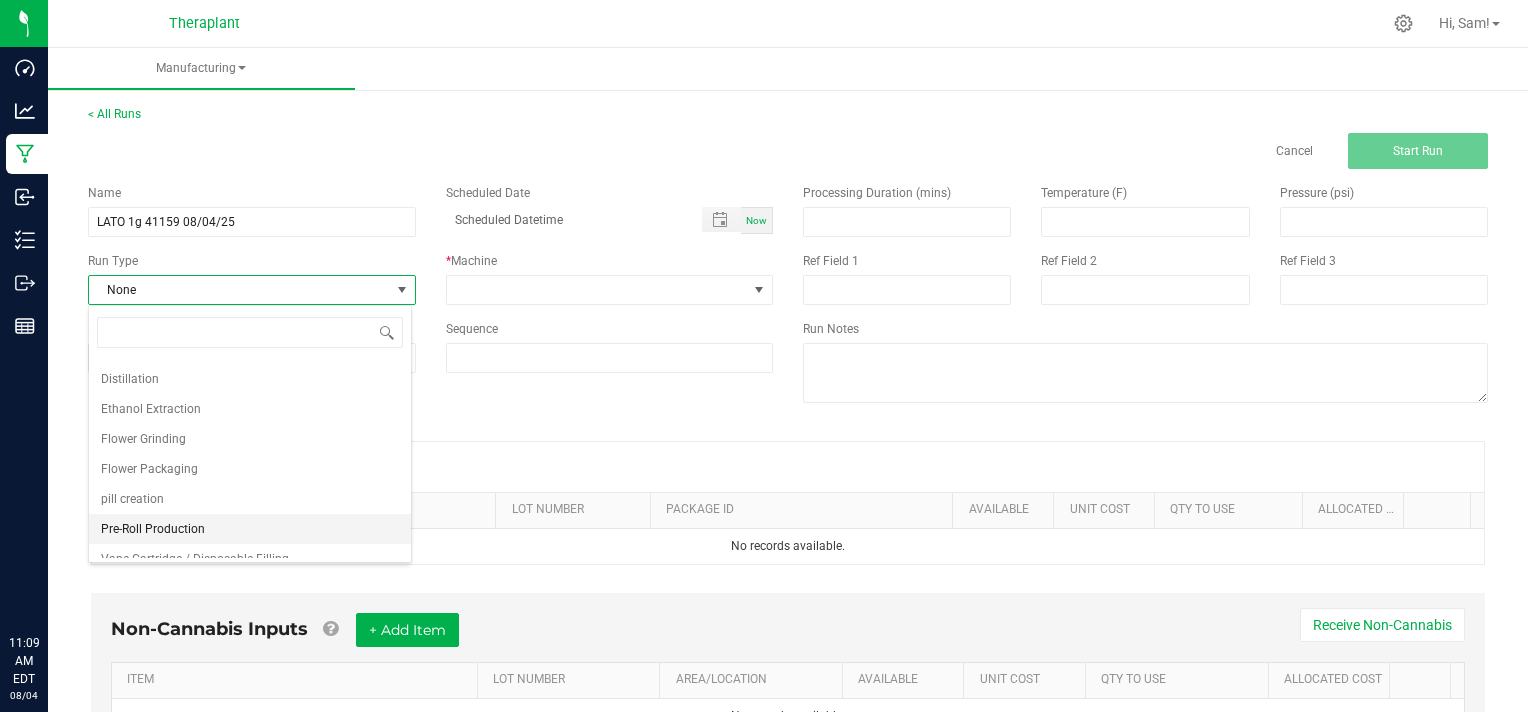 click on "Pre-Roll Production" at bounding box center [250, 529] 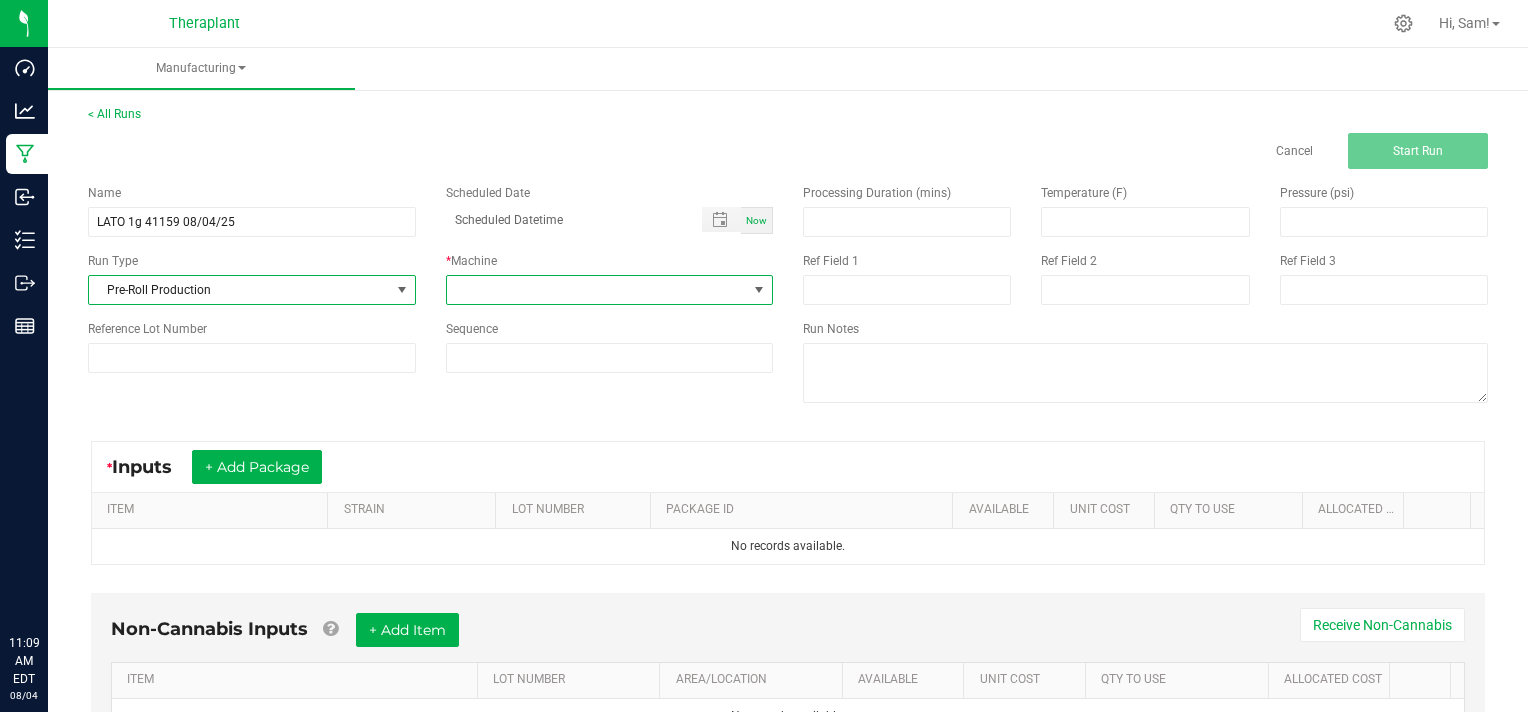 click at bounding box center (759, 290) 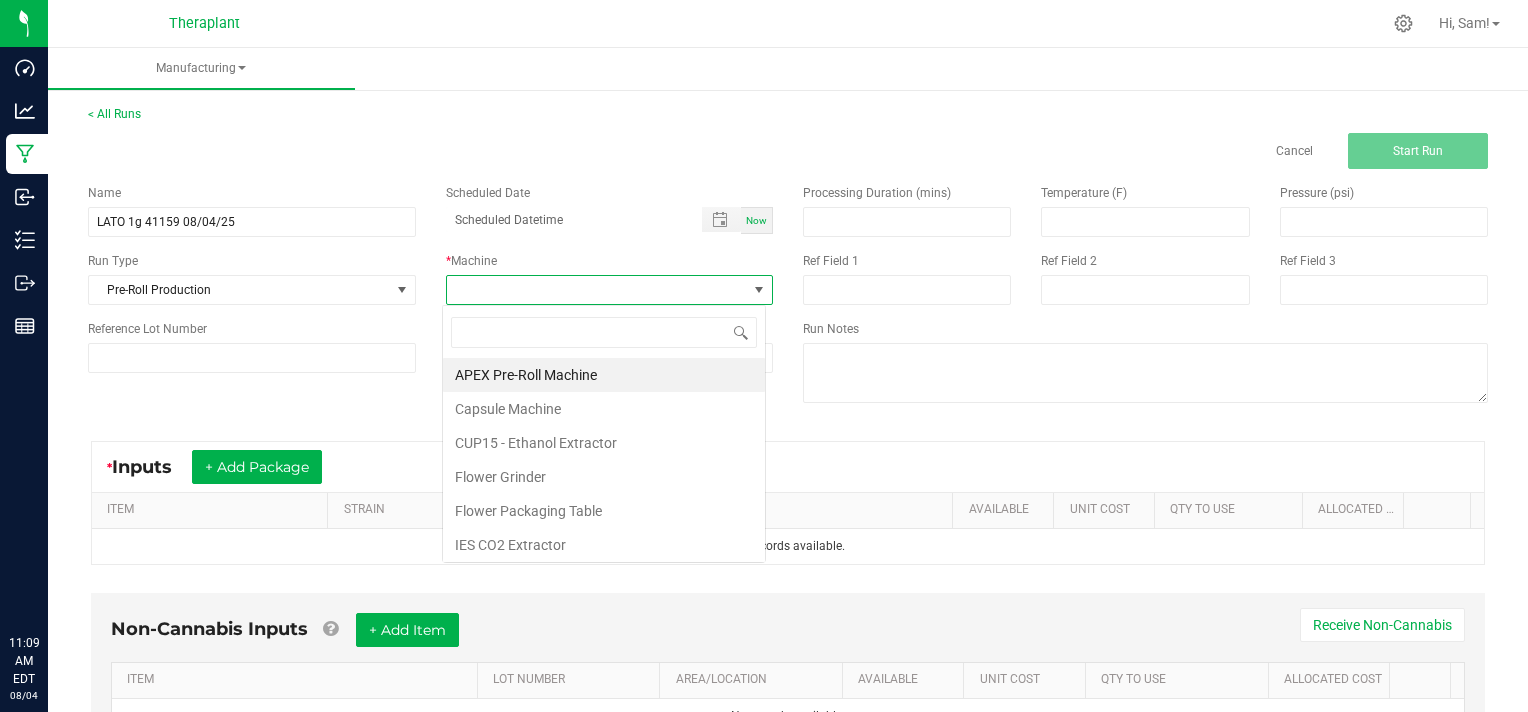 scroll, scrollTop: 99970, scrollLeft: 99676, axis: both 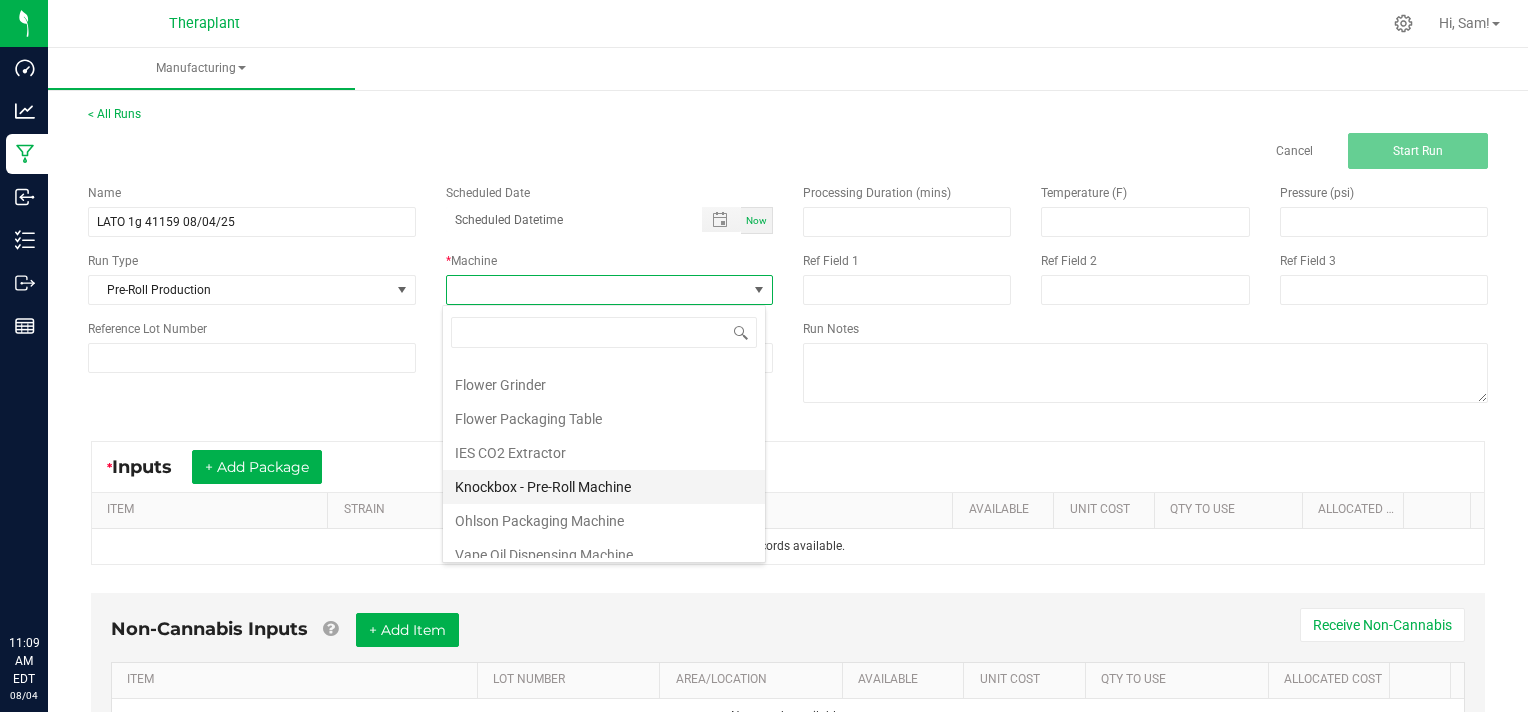 click on "Knockbox - Pre-Roll Machine" at bounding box center [604, 487] 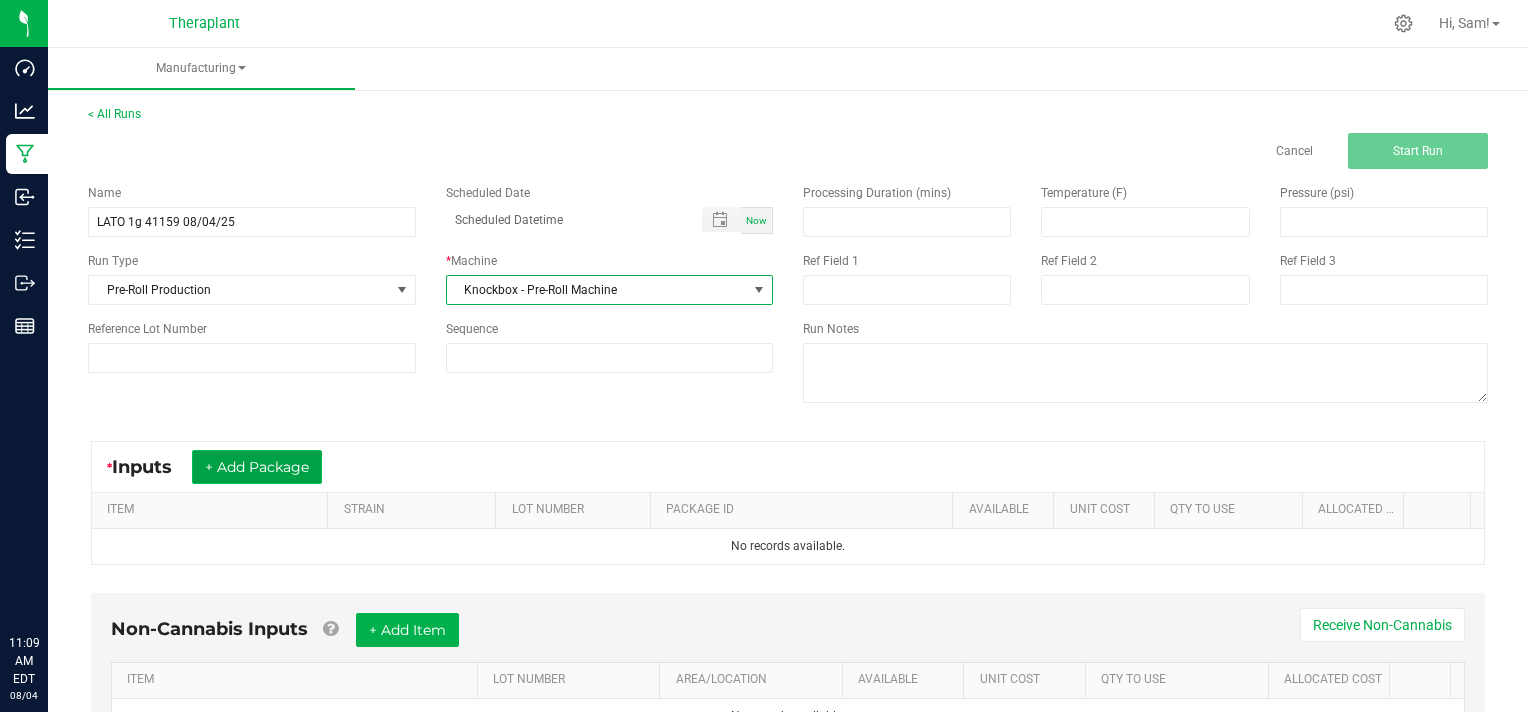 click on "+ Add Package" at bounding box center [257, 467] 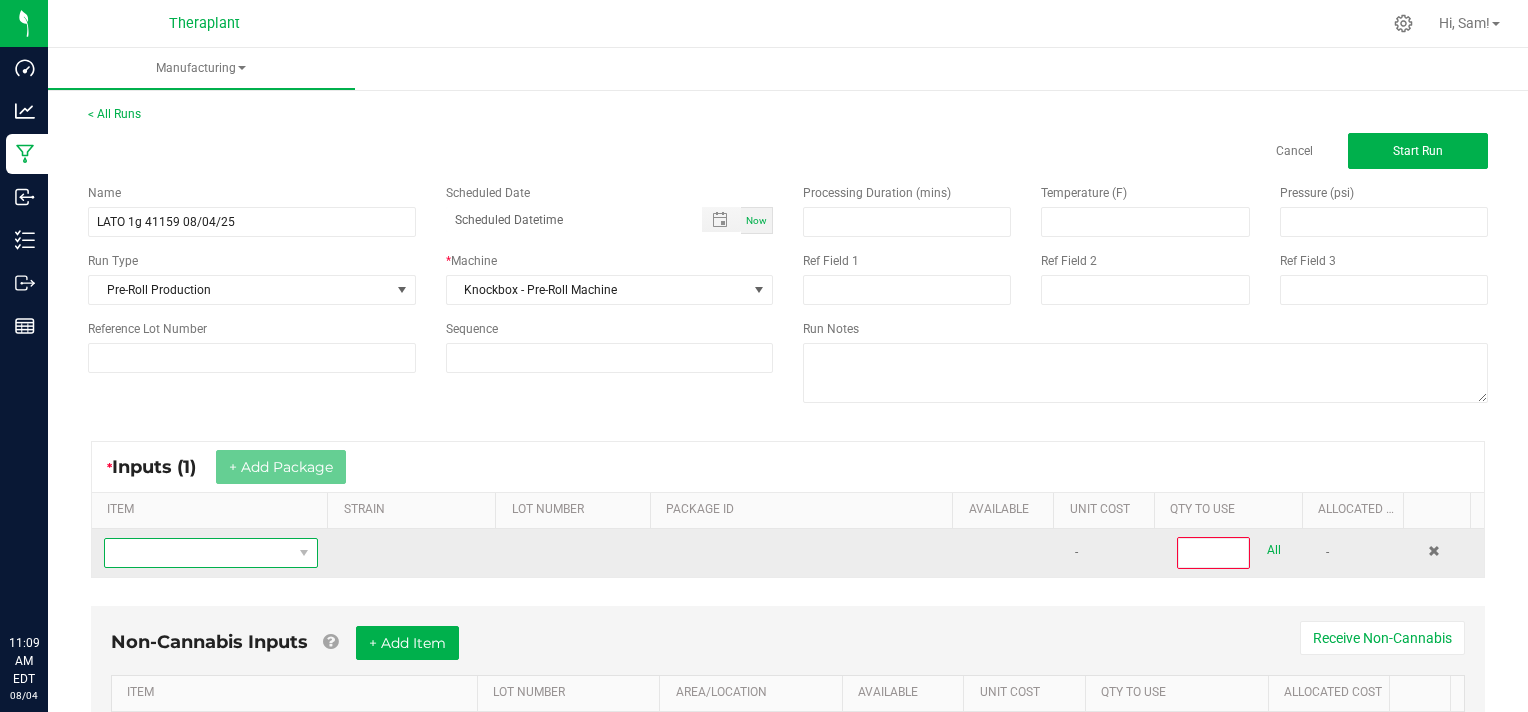 click at bounding box center [198, 553] 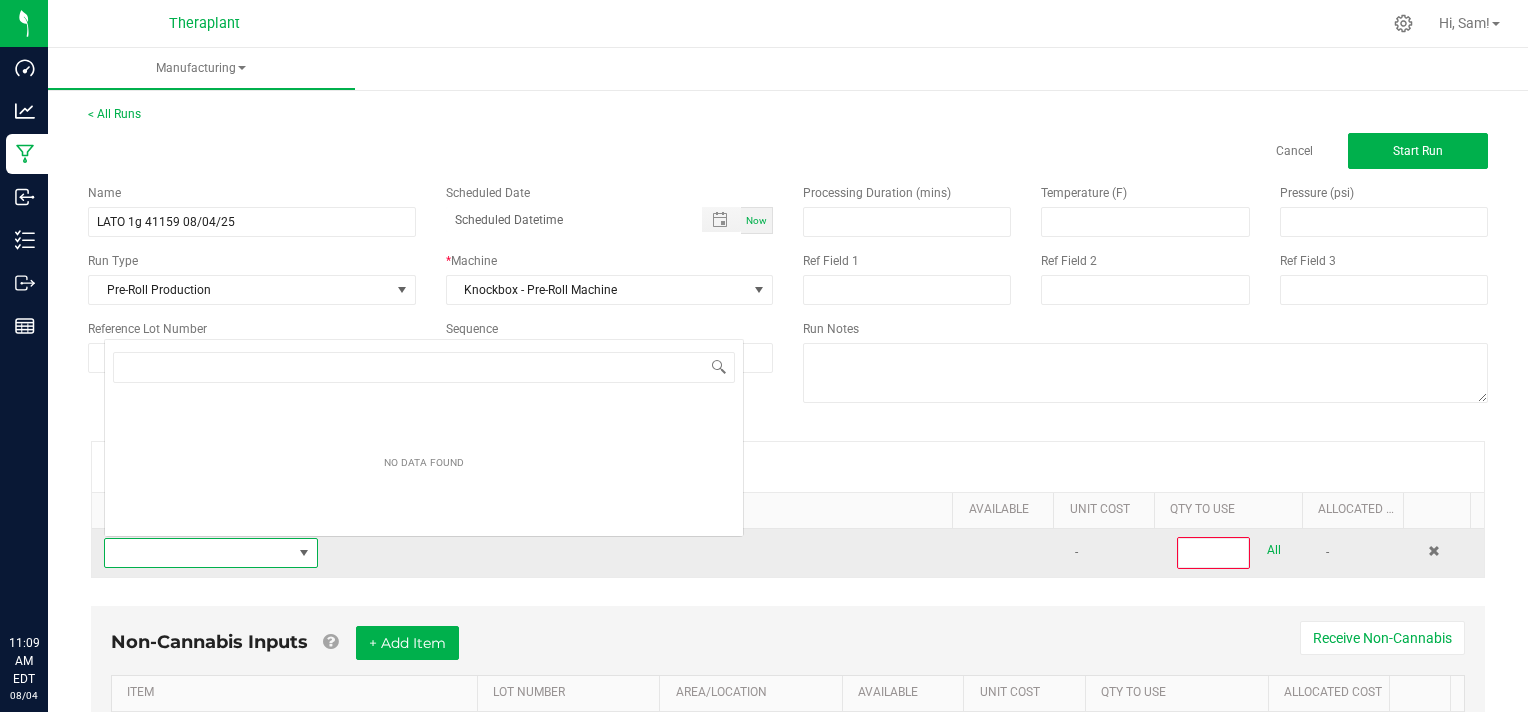 scroll, scrollTop: 0, scrollLeft: 0, axis: both 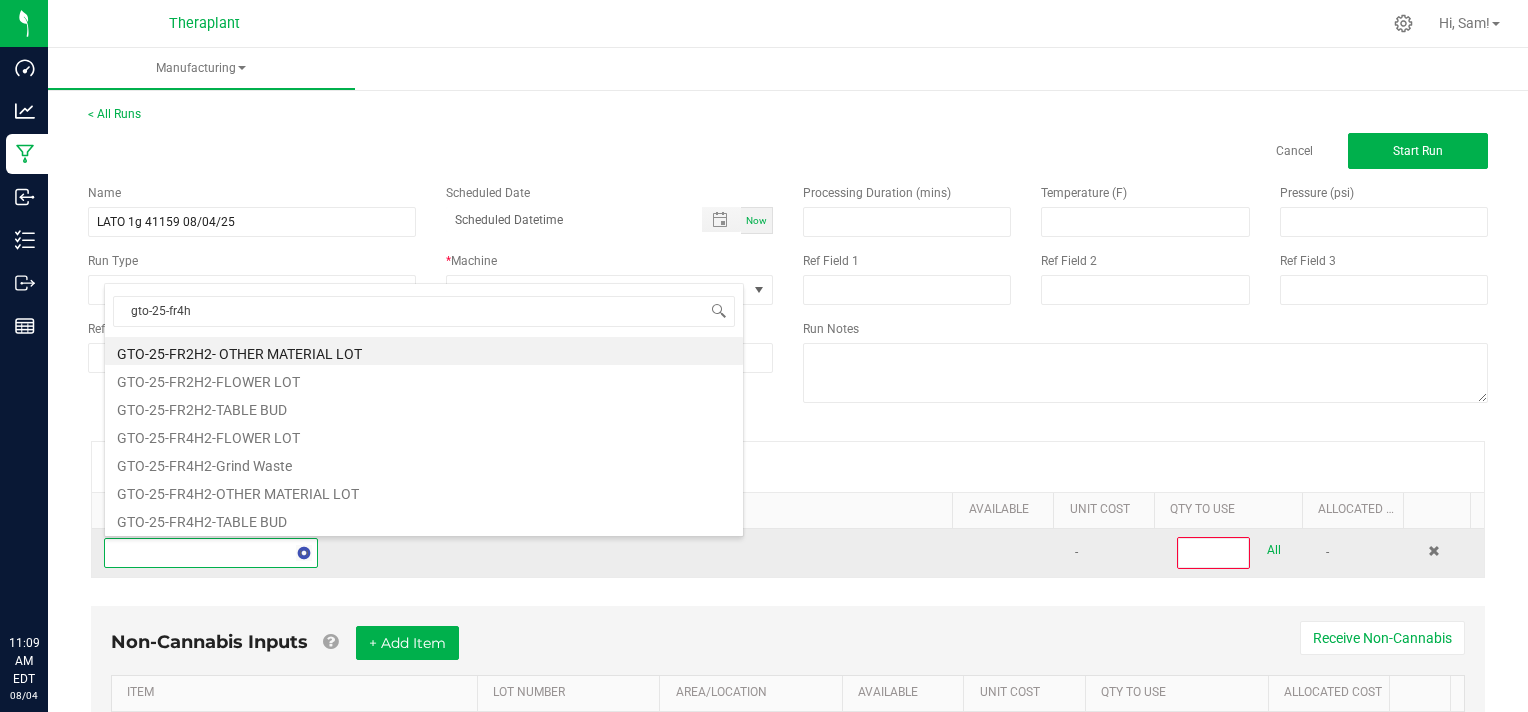 type on "gto-25-fr4h2" 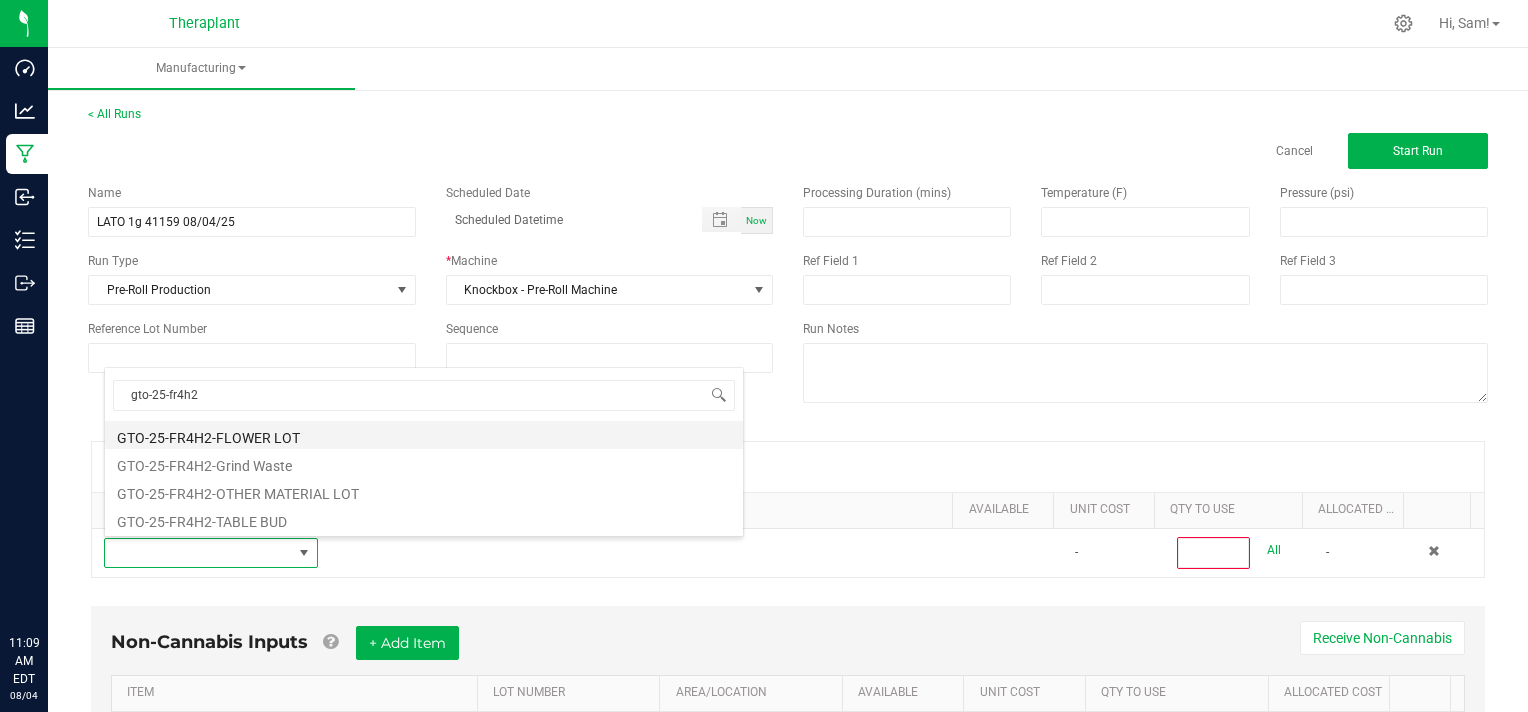 click on "GTO-25-FR4H2-FLOWER LOT" at bounding box center (424, 435) 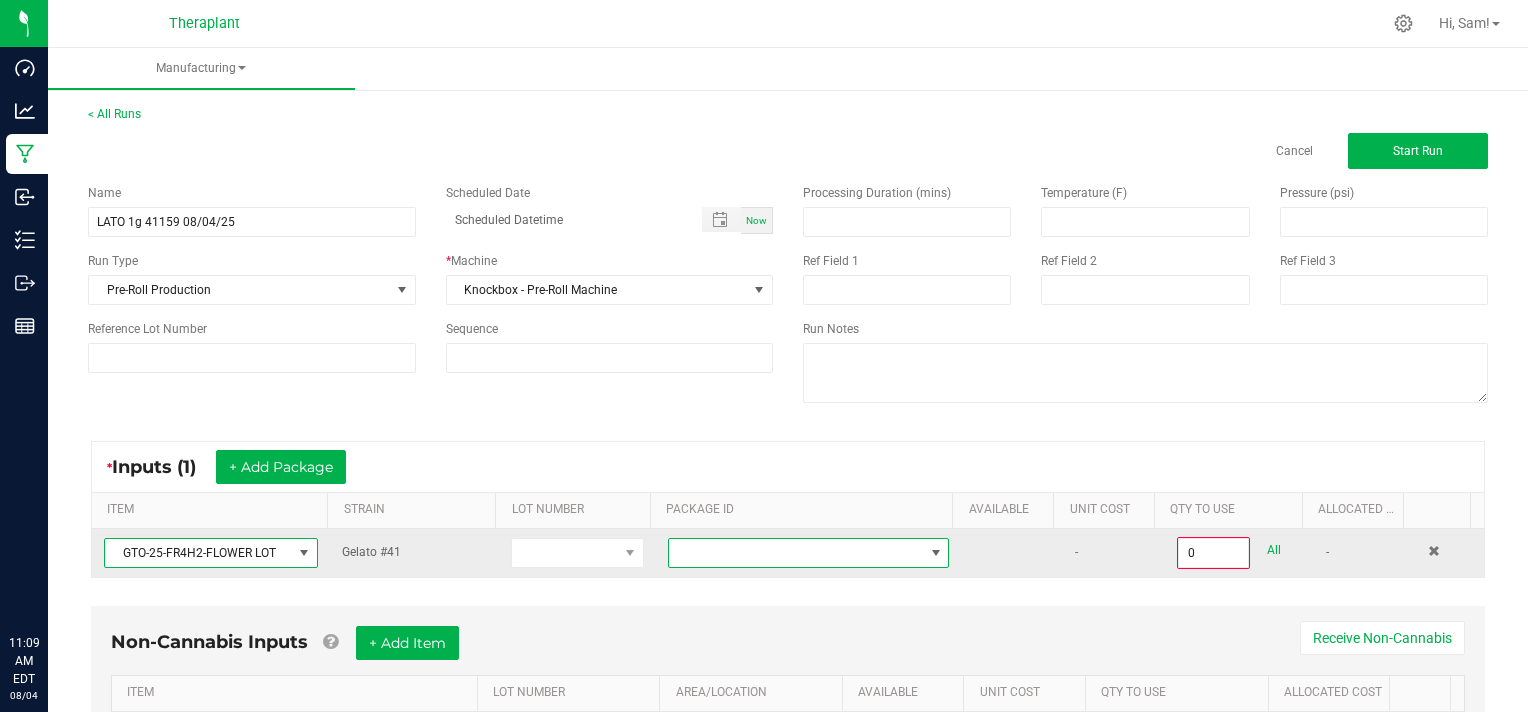 click at bounding box center [936, 553] 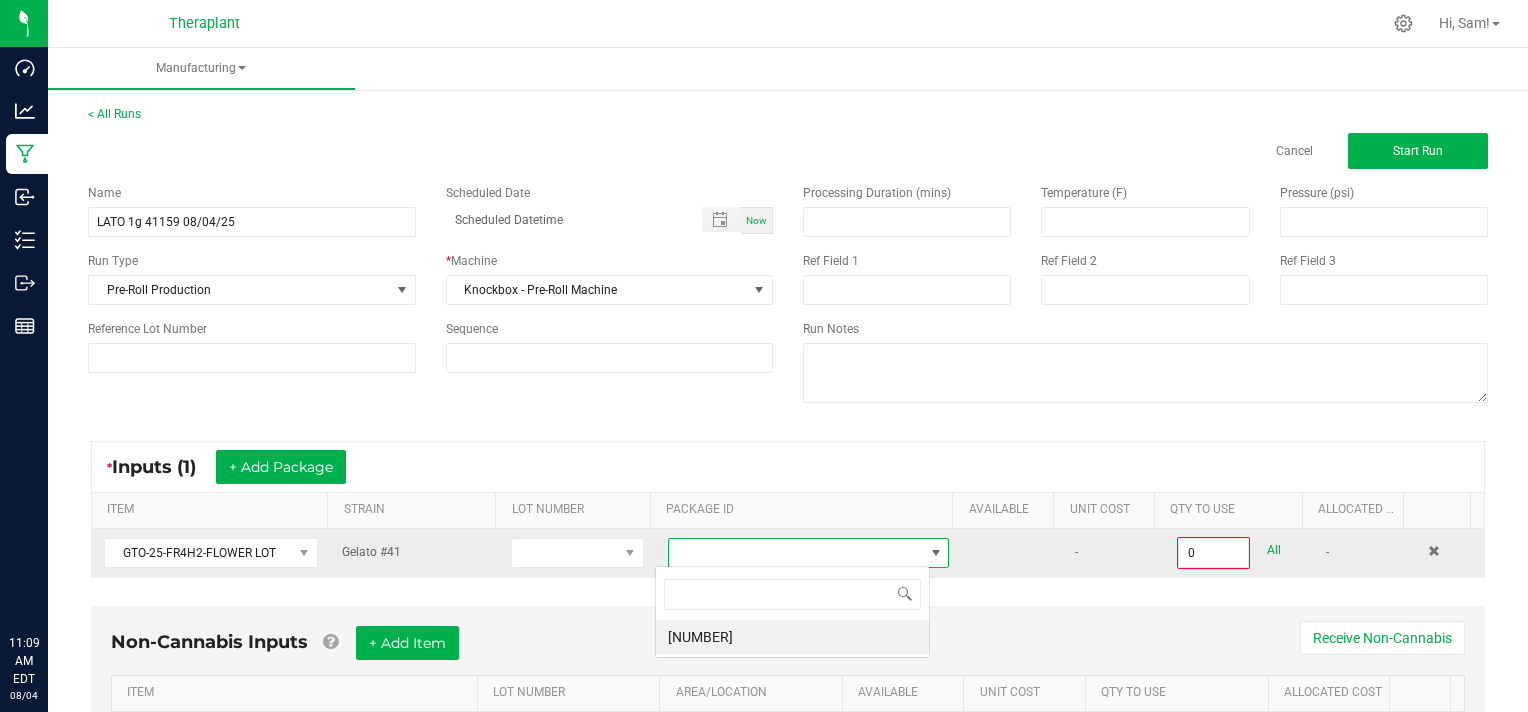 scroll, scrollTop: 99970, scrollLeft: 99724, axis: both 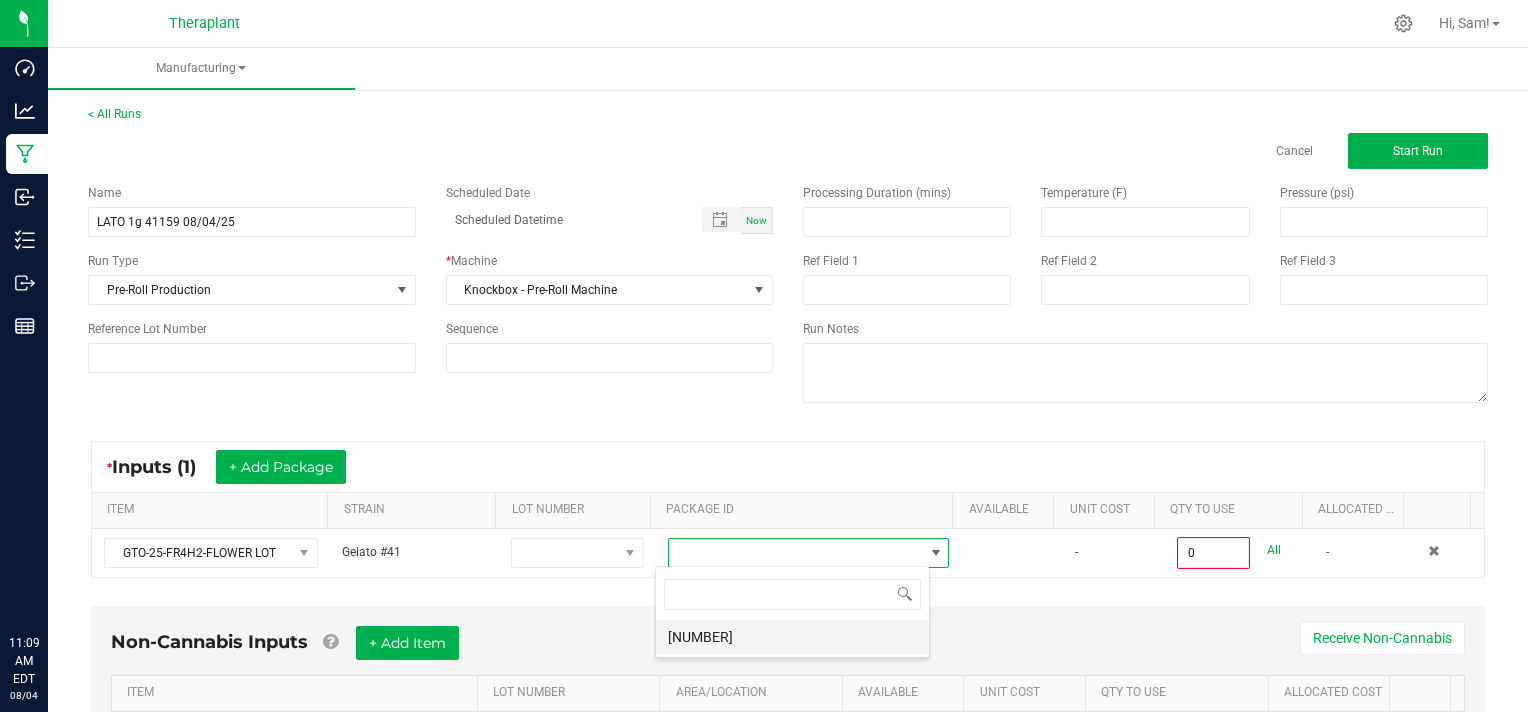 click on "[NUMBER]" at bounding box center [792, 637] 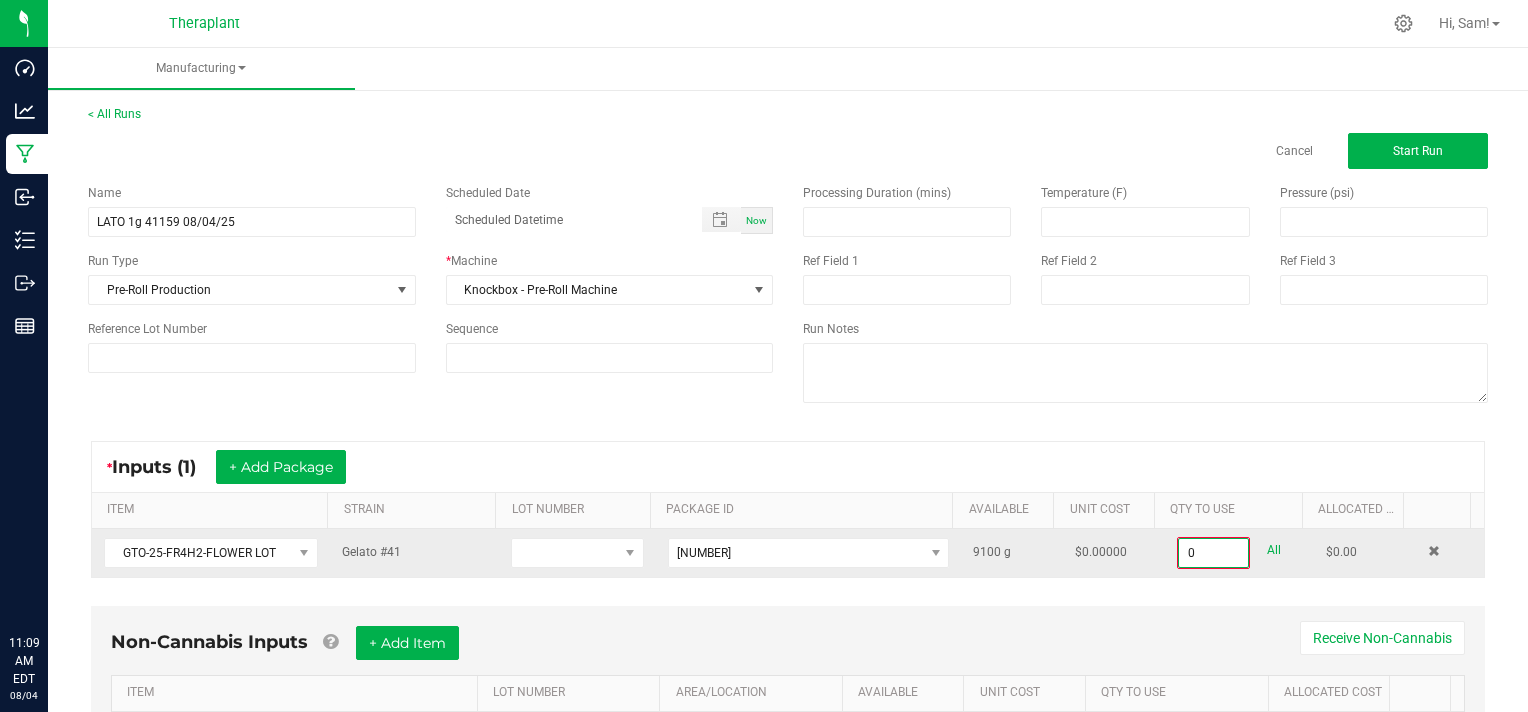 click on "0" at bounding box center [1213, 553] 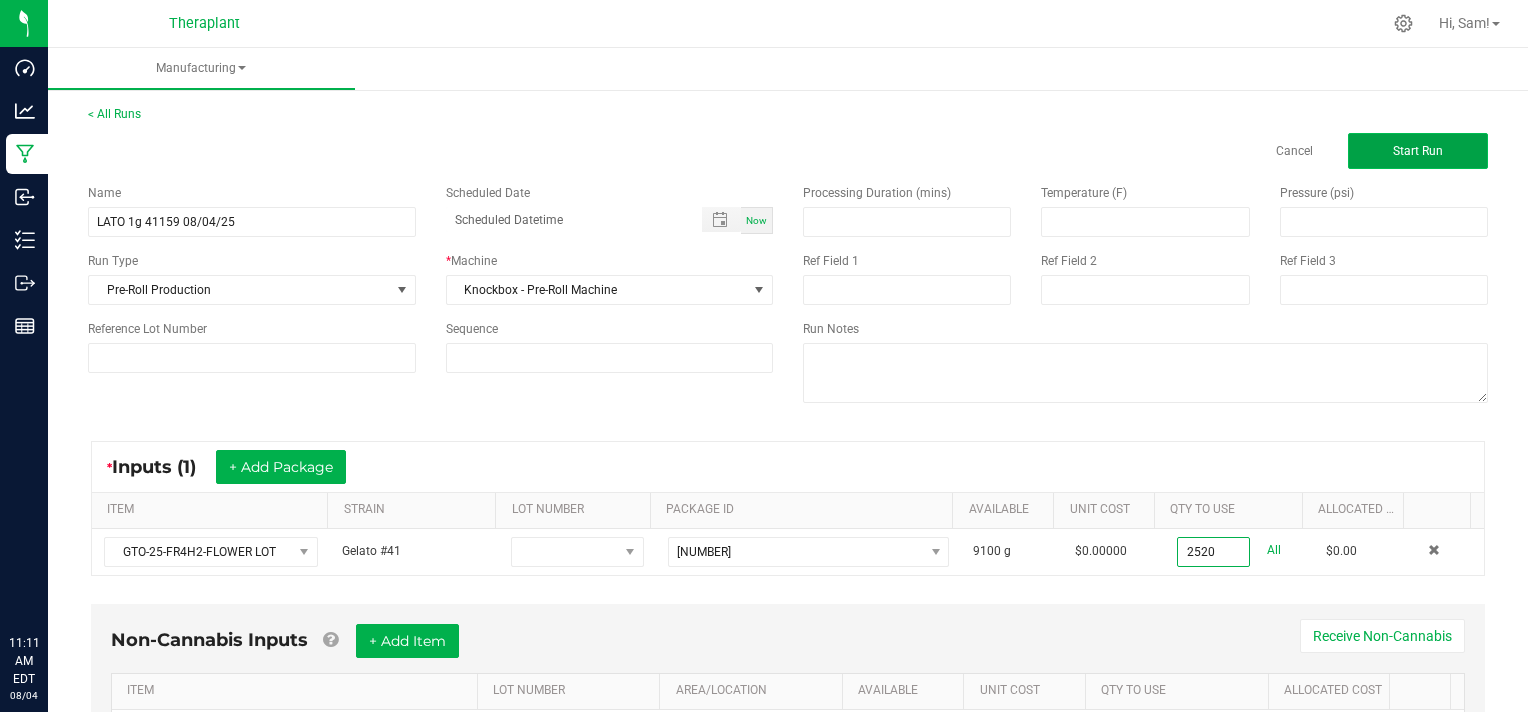 type on "2520.0000 g" 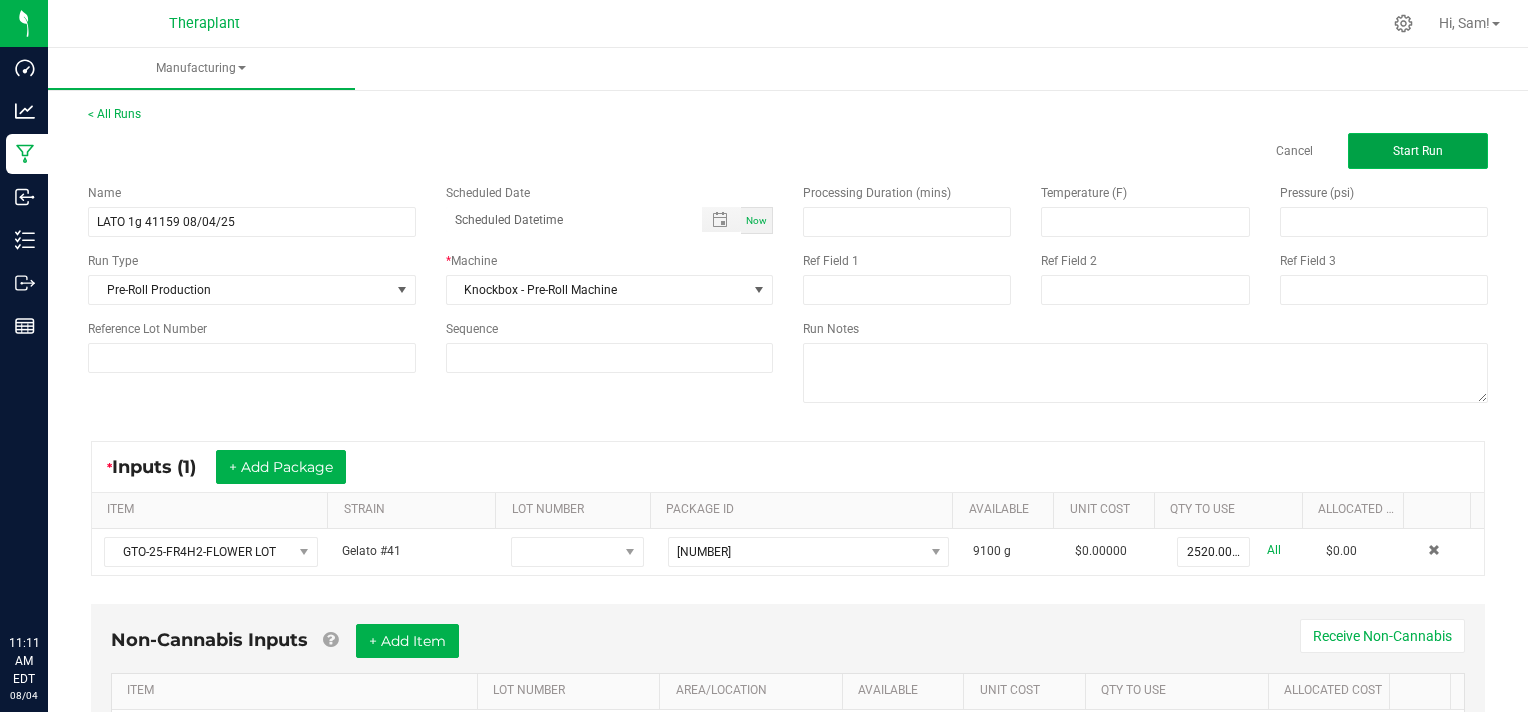 click on "Start Run" 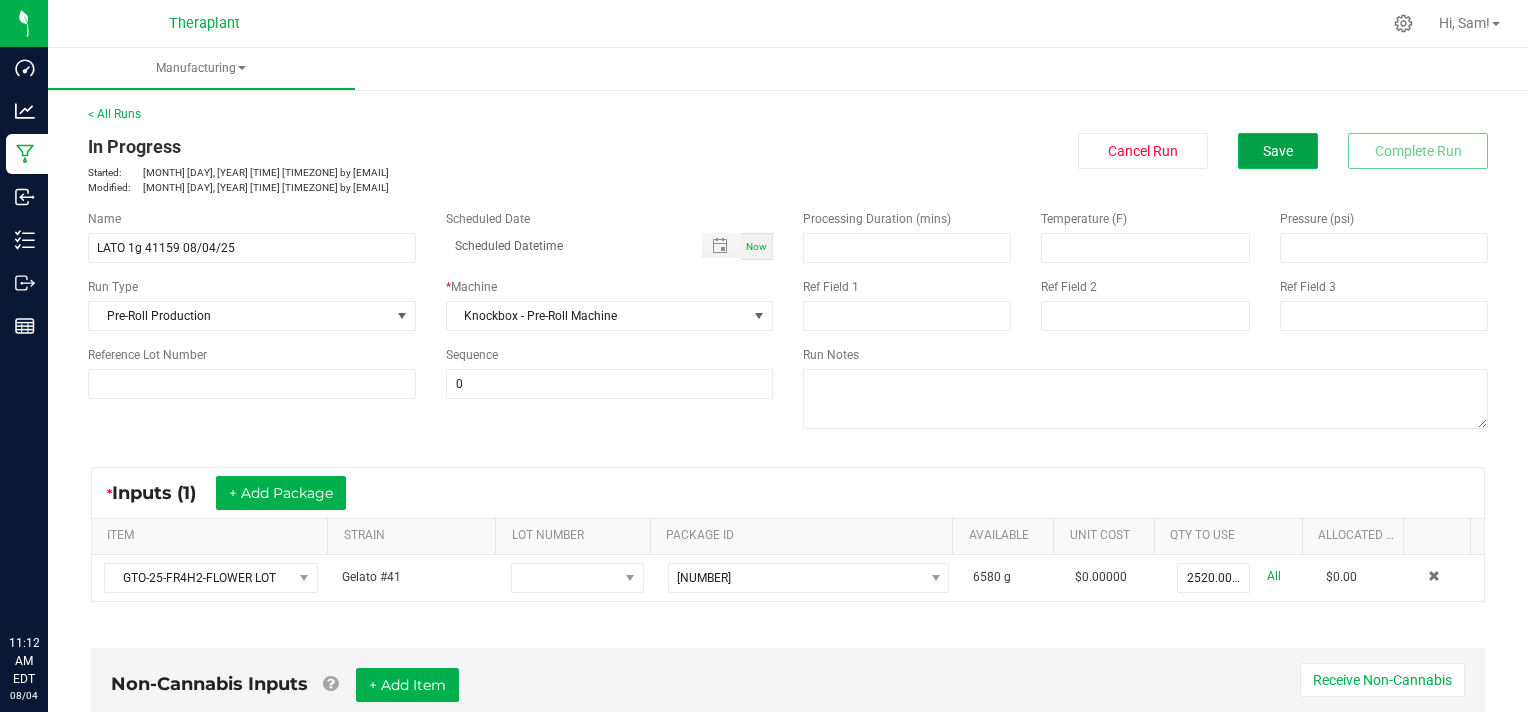 click on "Save" at bounding box center [1278, 151] 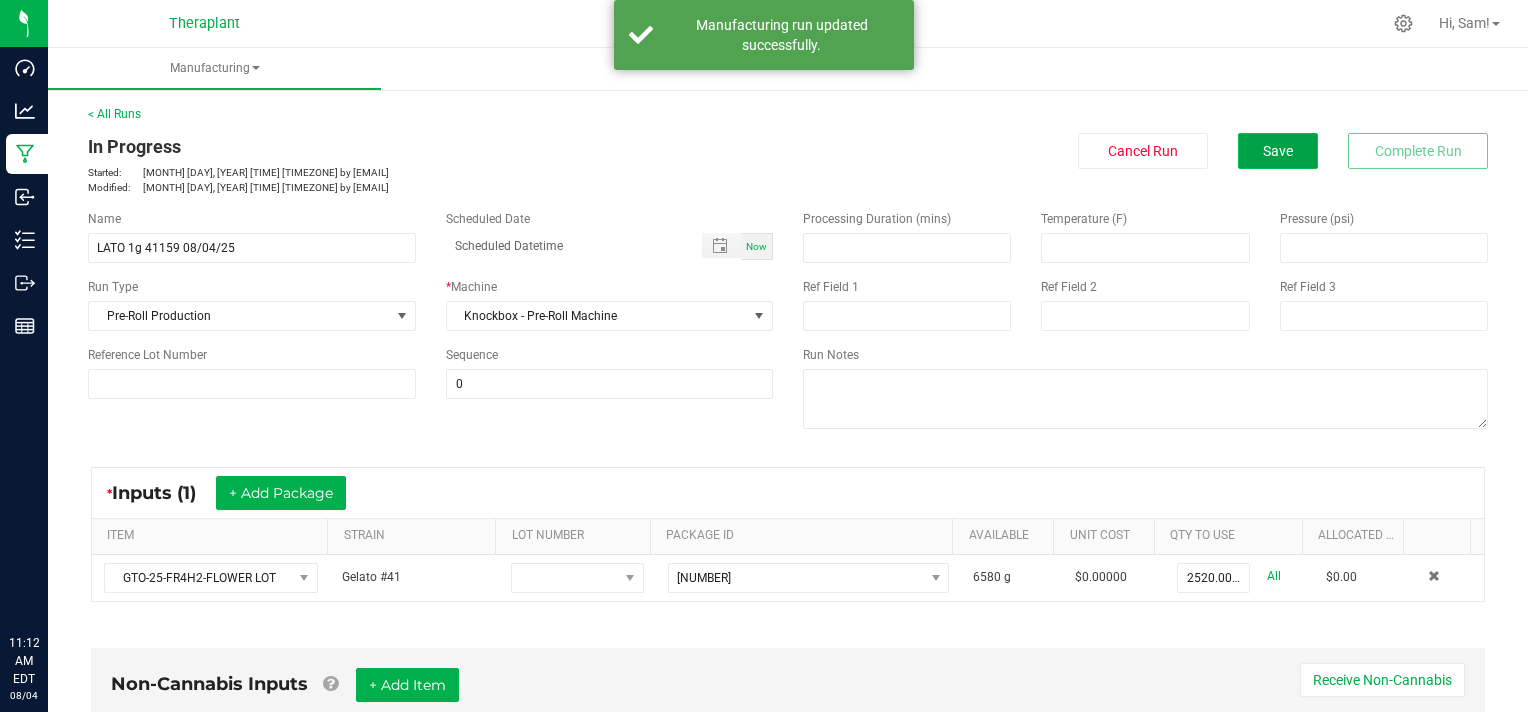 click on "Save" at bounding box center [1278, 151] 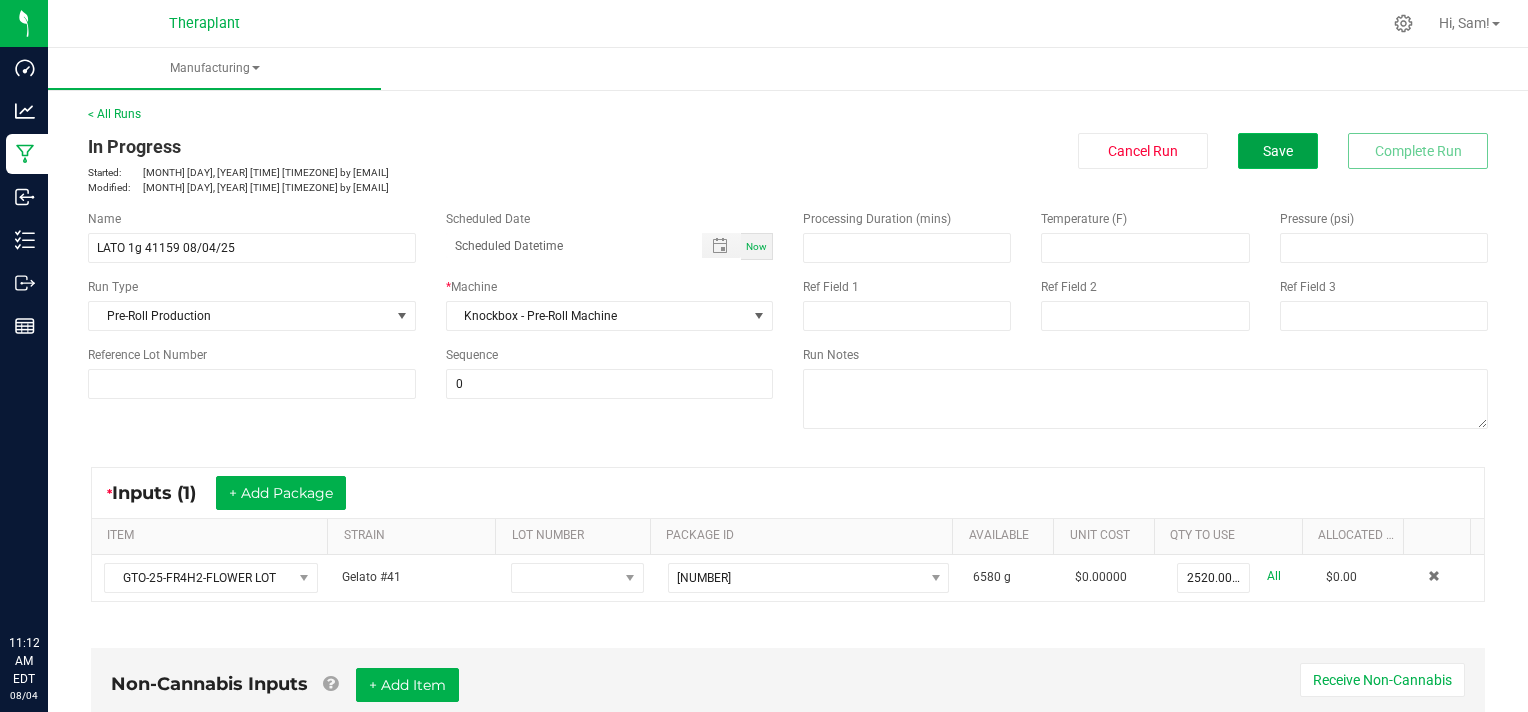 click on "Save" at bounding box center (1278, 151) 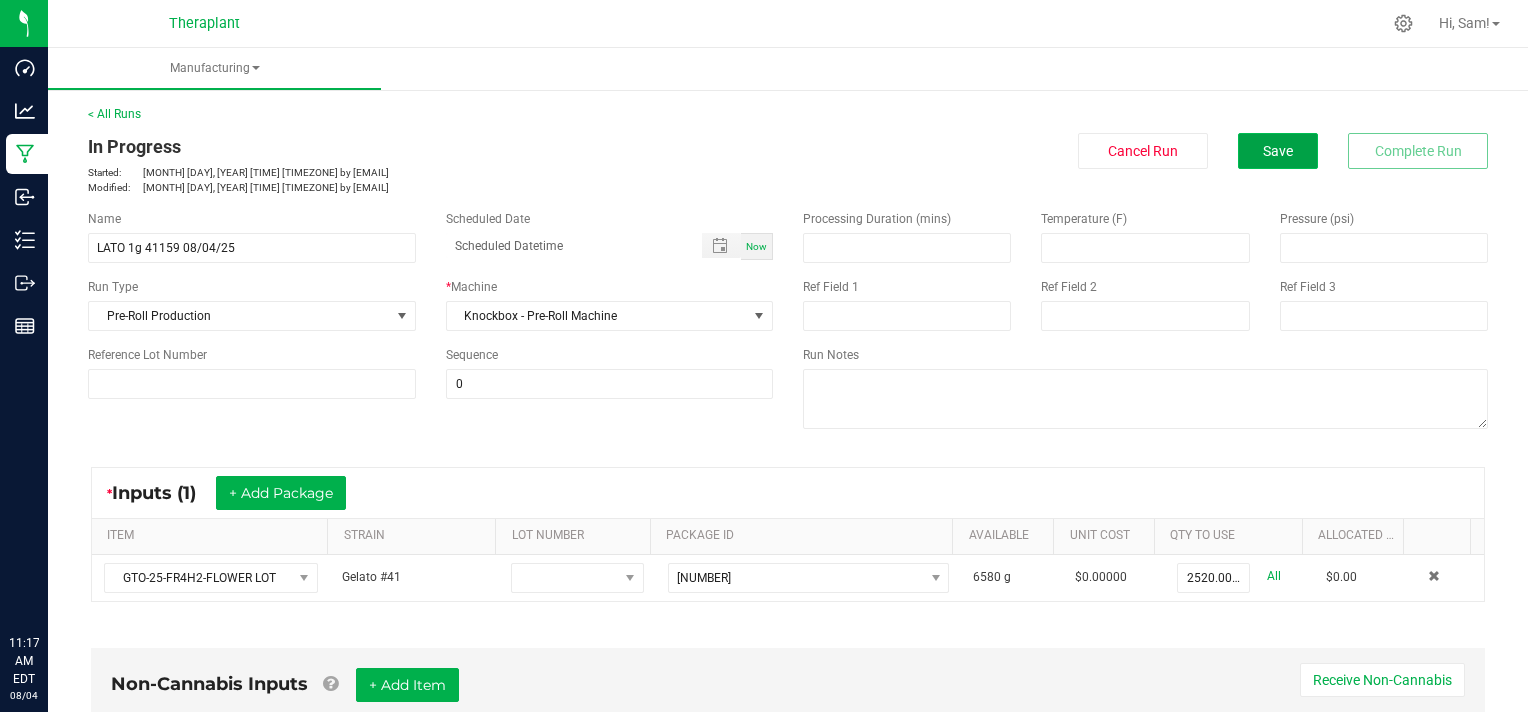 click on "Save" at bounding box center [1278, 151] 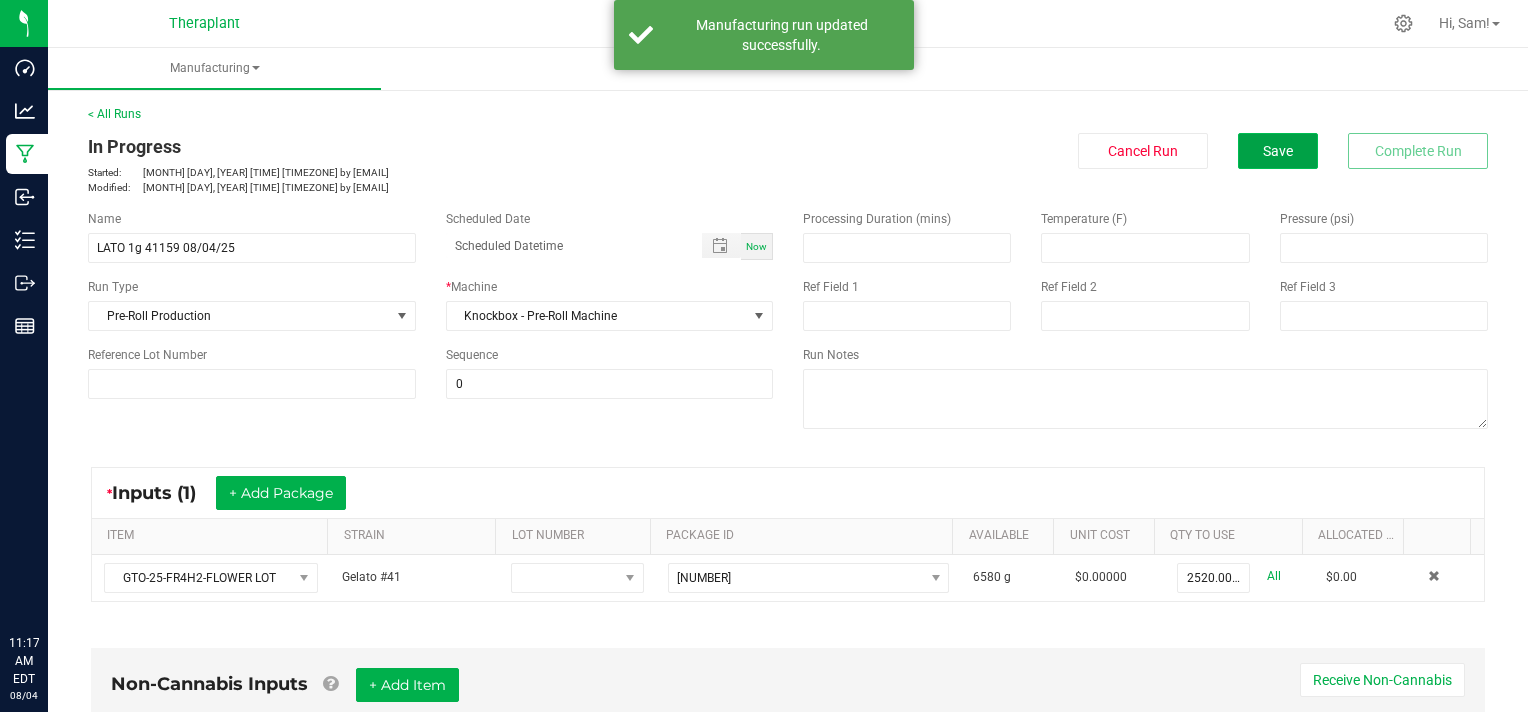 click on "Save" at bounding box center [1278, 151] 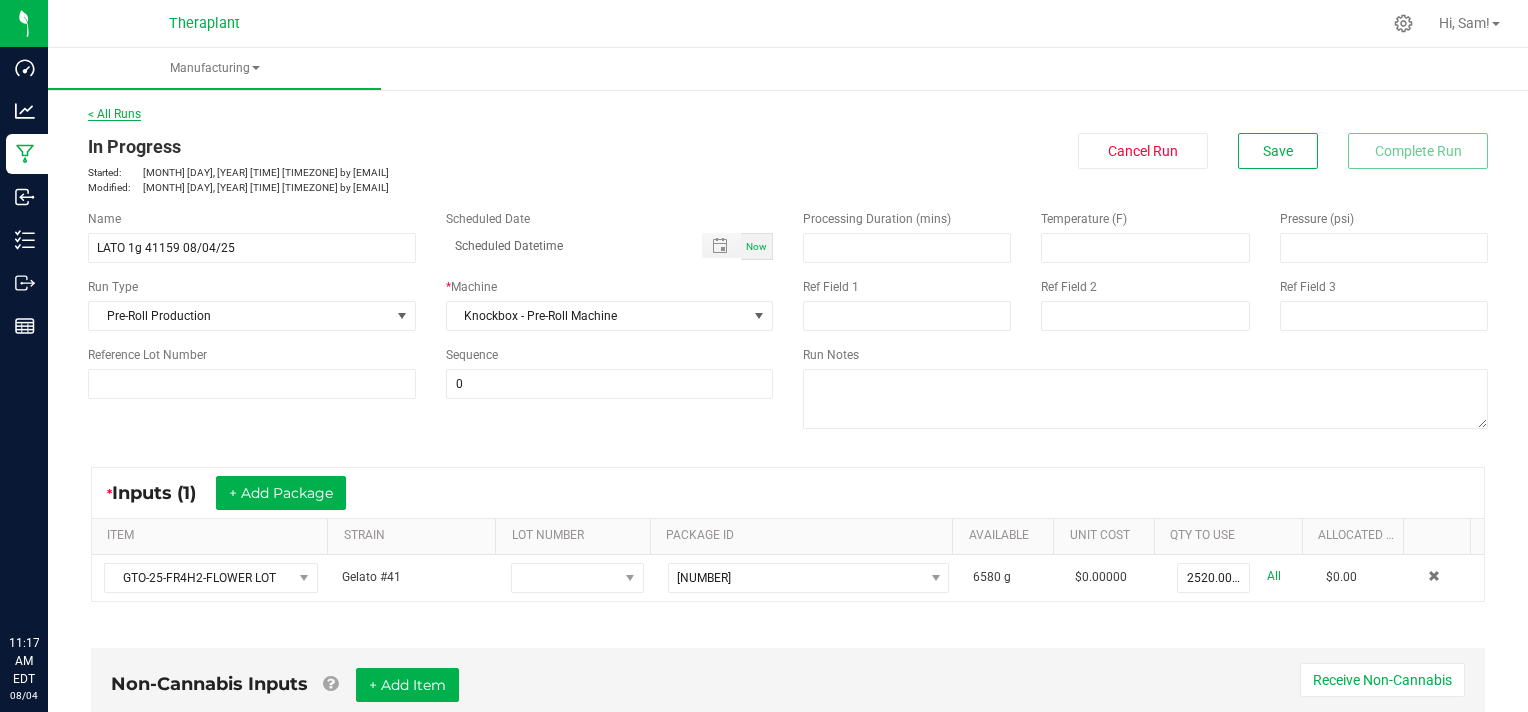 click on "< All Runs" at bounding box center [114, 114] 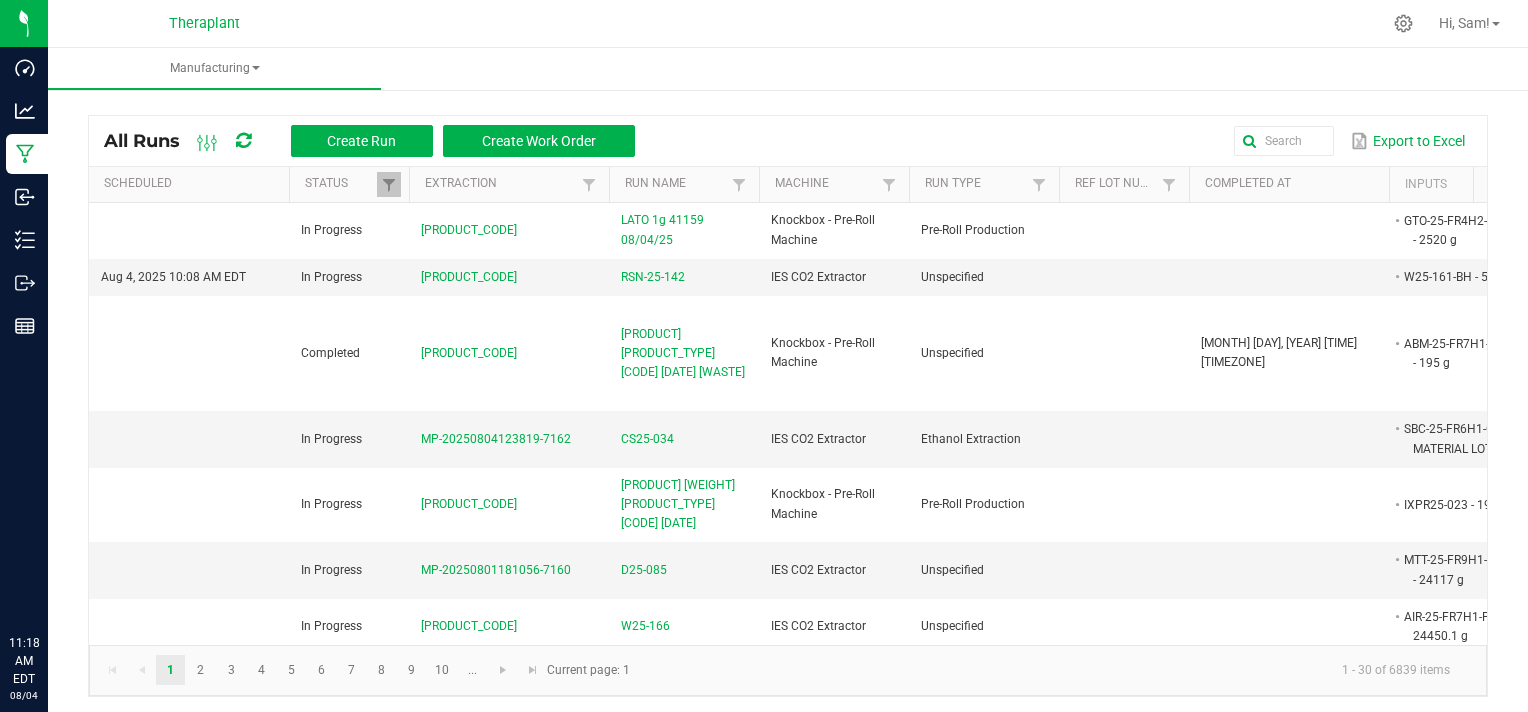 click at bounding box center (869, 23) 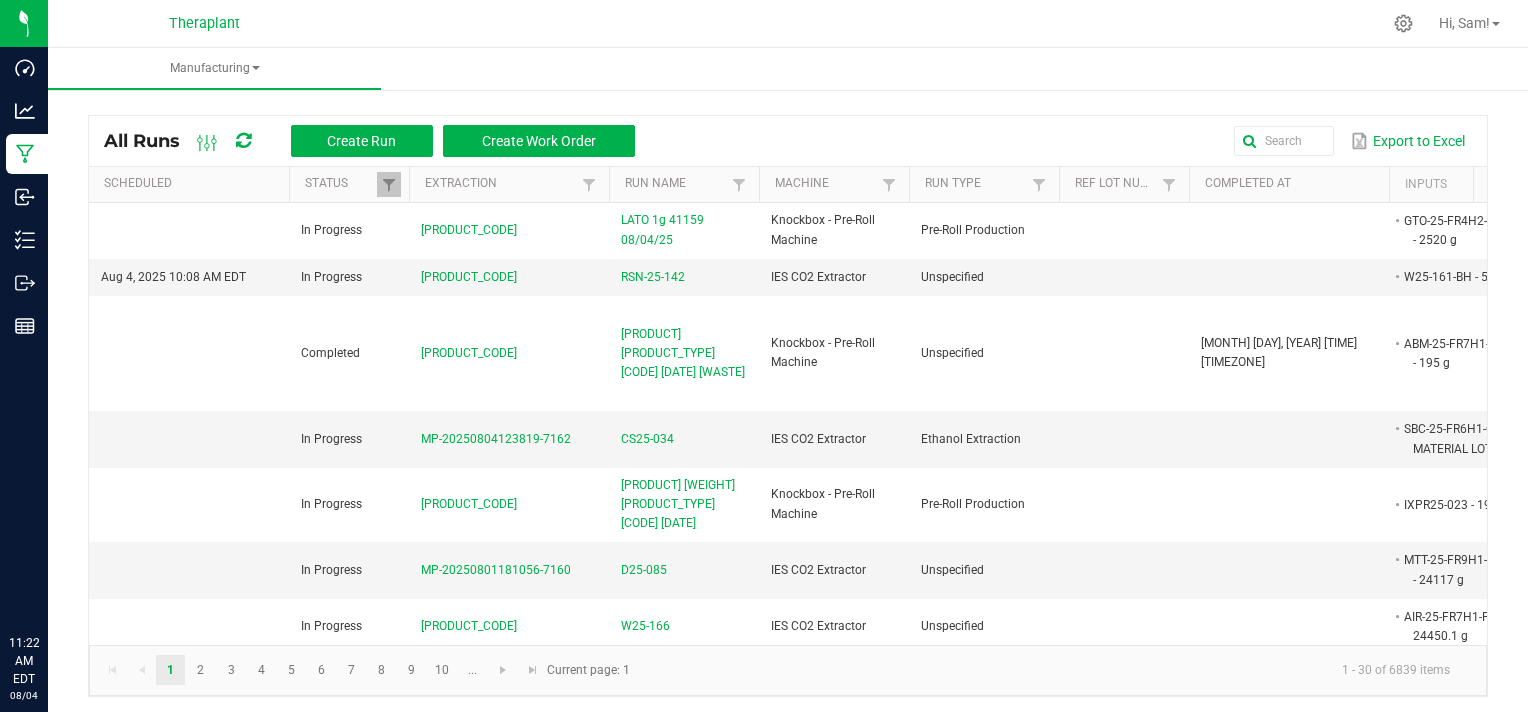 click on "1 - 30 of 6839 items" 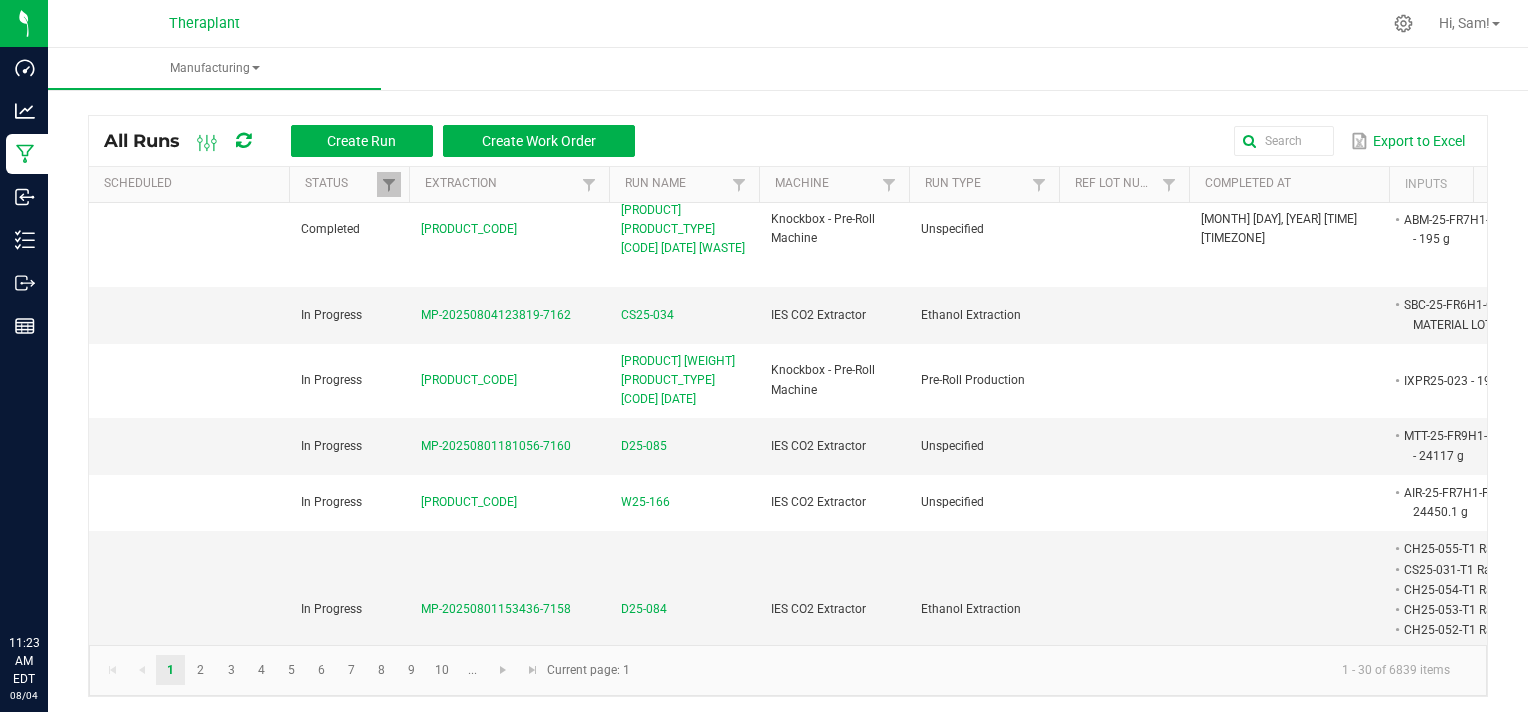 scroll, scrollTop: 0, scrollLeft: 0, axis: both 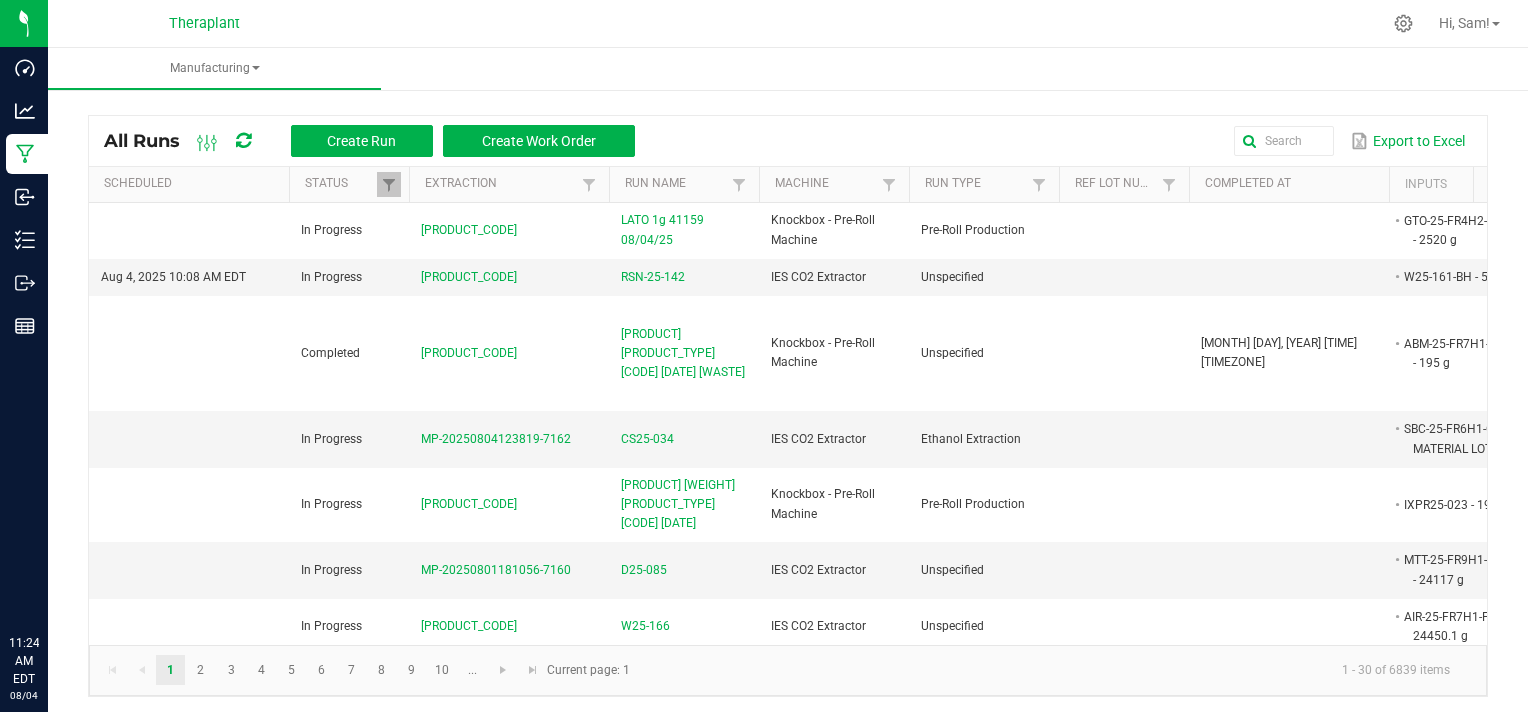 click on "1 - 30 of 6839 items" 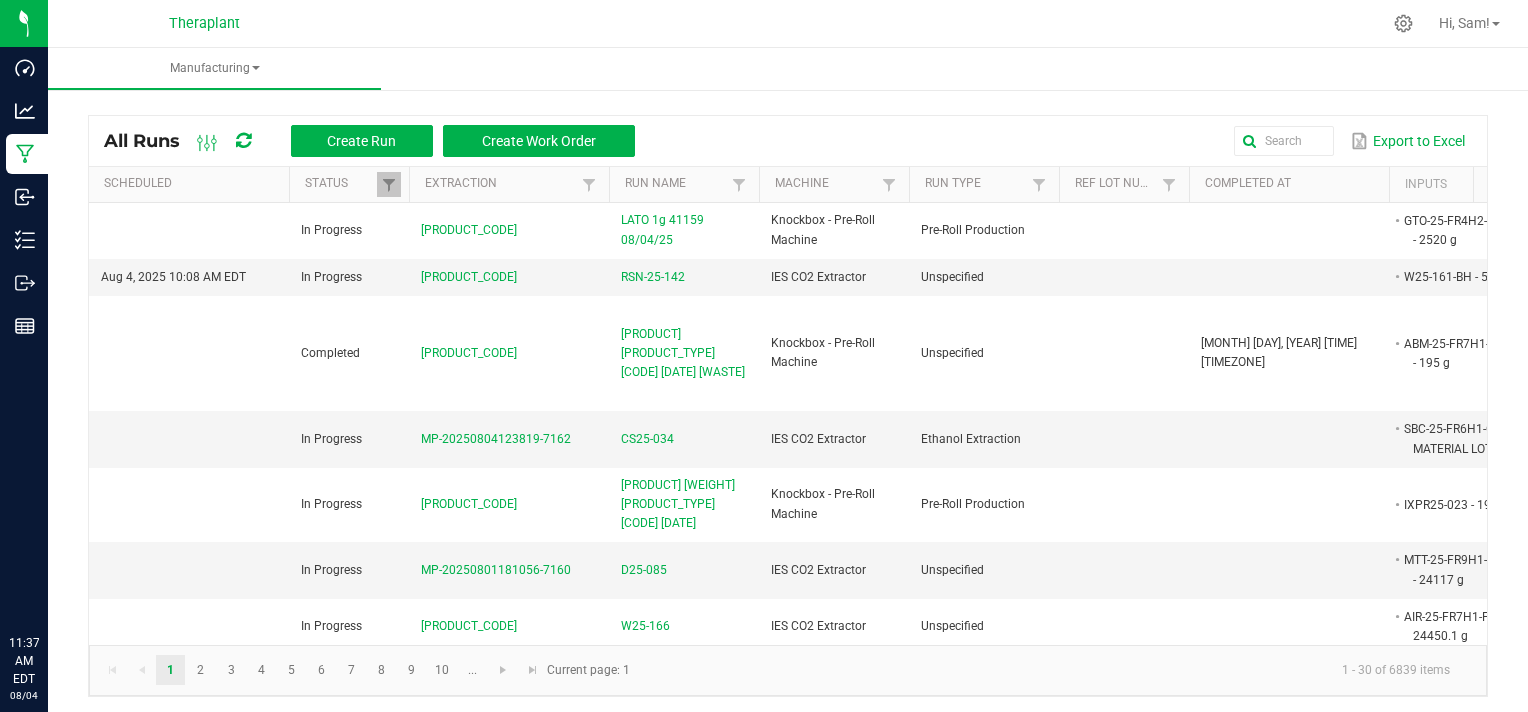 click on "1 - 30 of 6839 items" 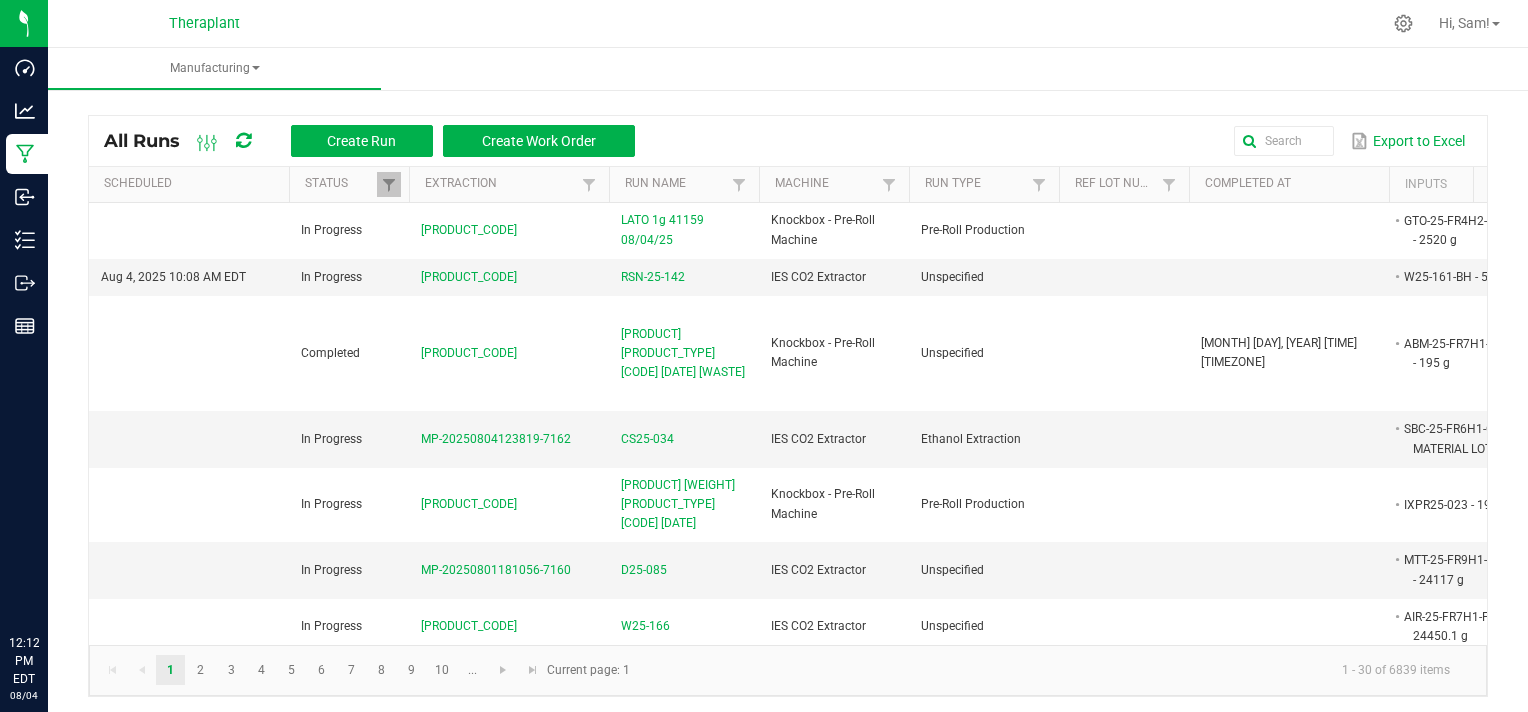 click on "1 - 30 of 6839 items" 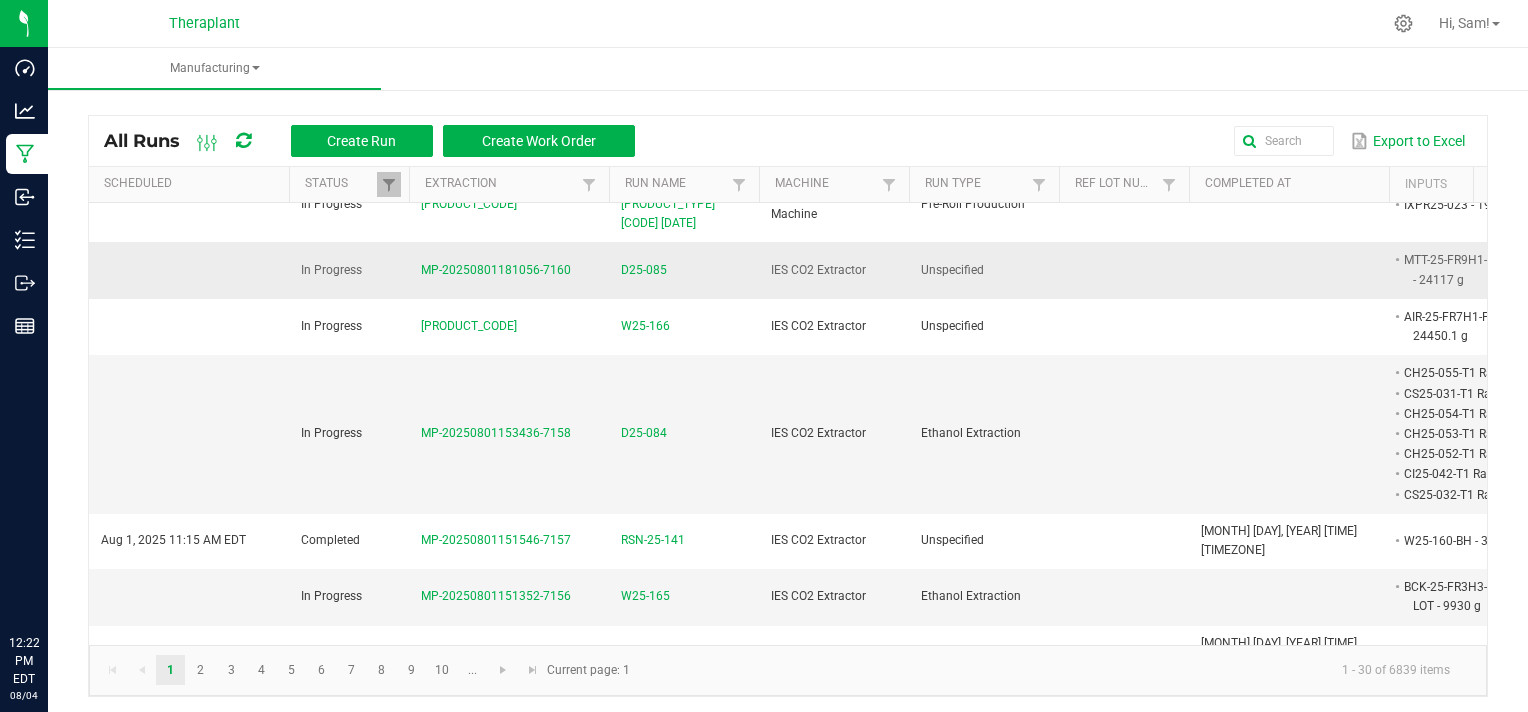 scroll, scrollTop: 400, scrollLeft: 0, axis: vertical 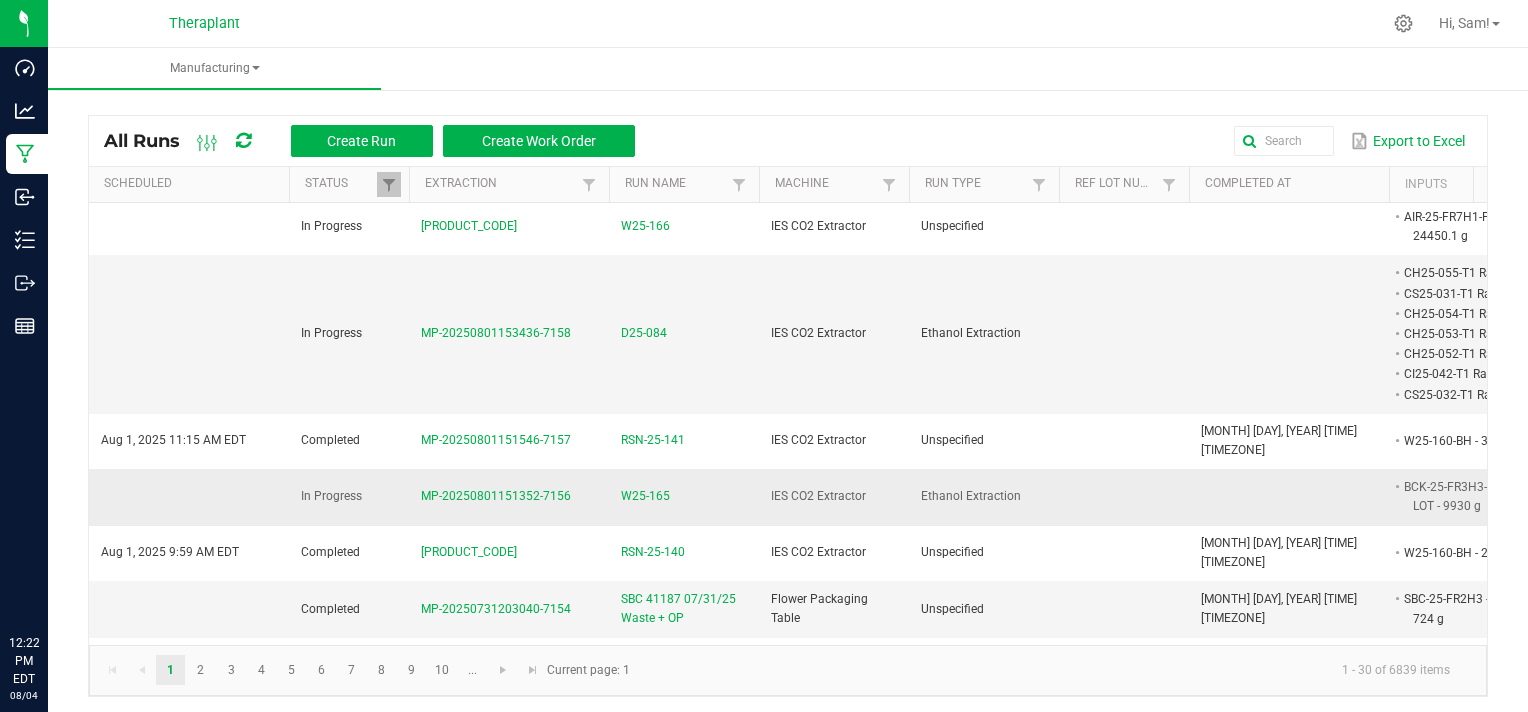 click on "W25-165" at bounding box center (645, 496) 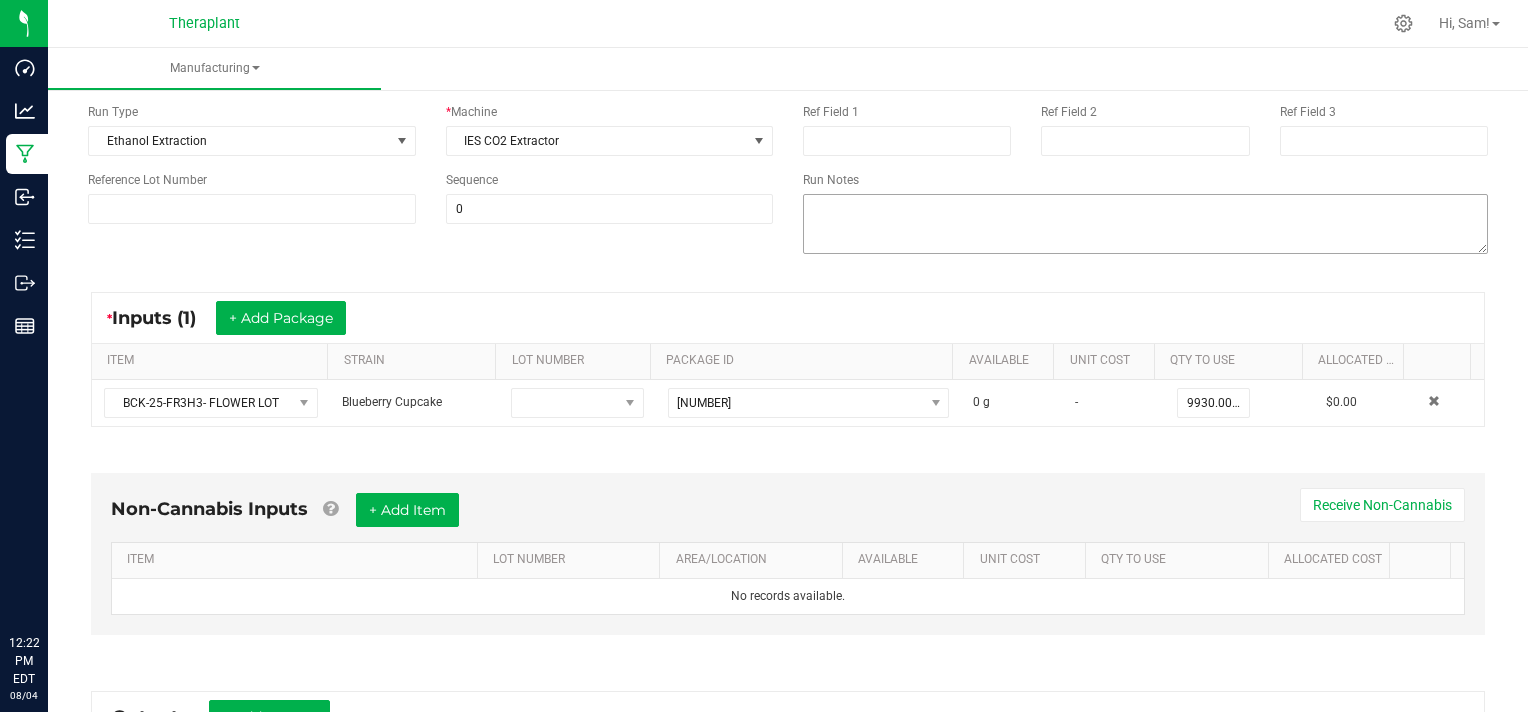 scroll, scrollTop: 300, scrollLeft: 0, axis: vertical 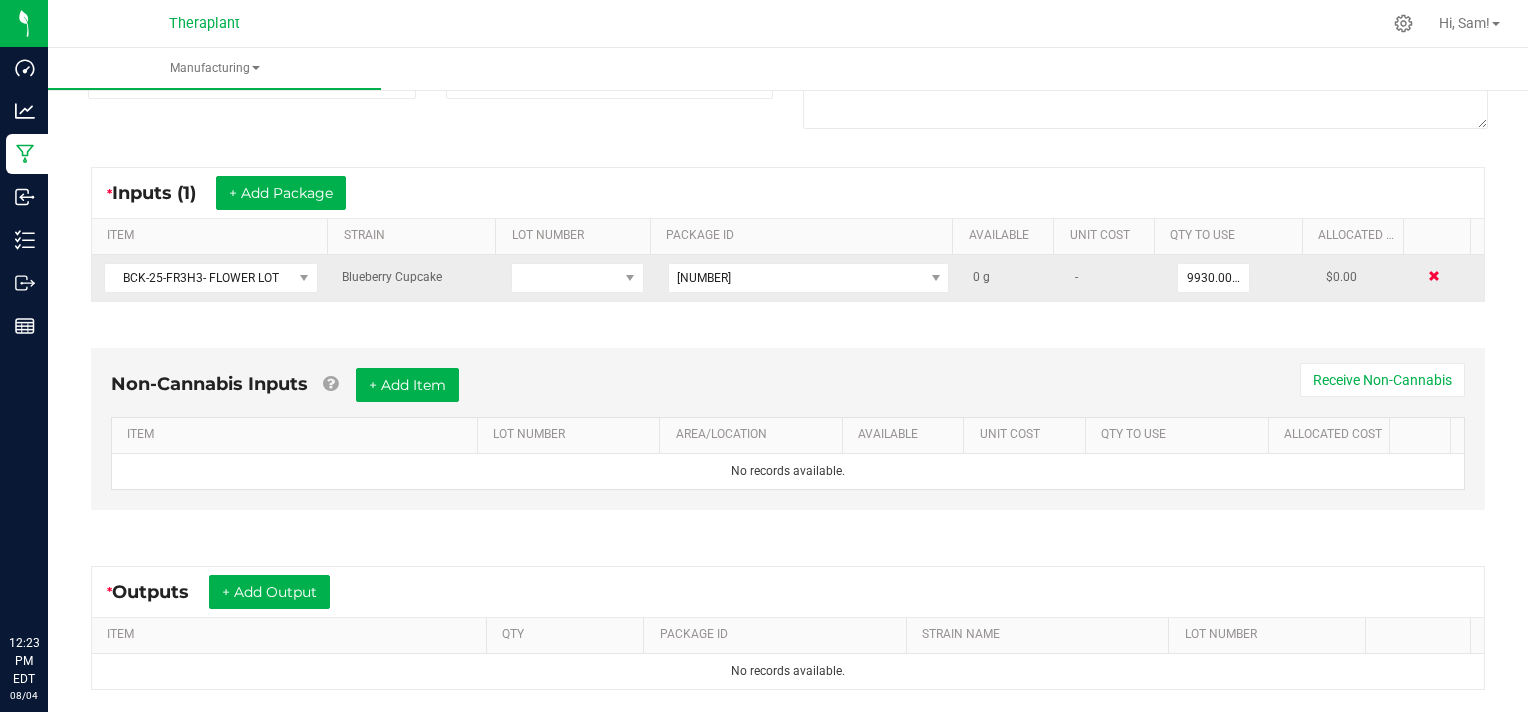 click at bounding box center [1434, 276] 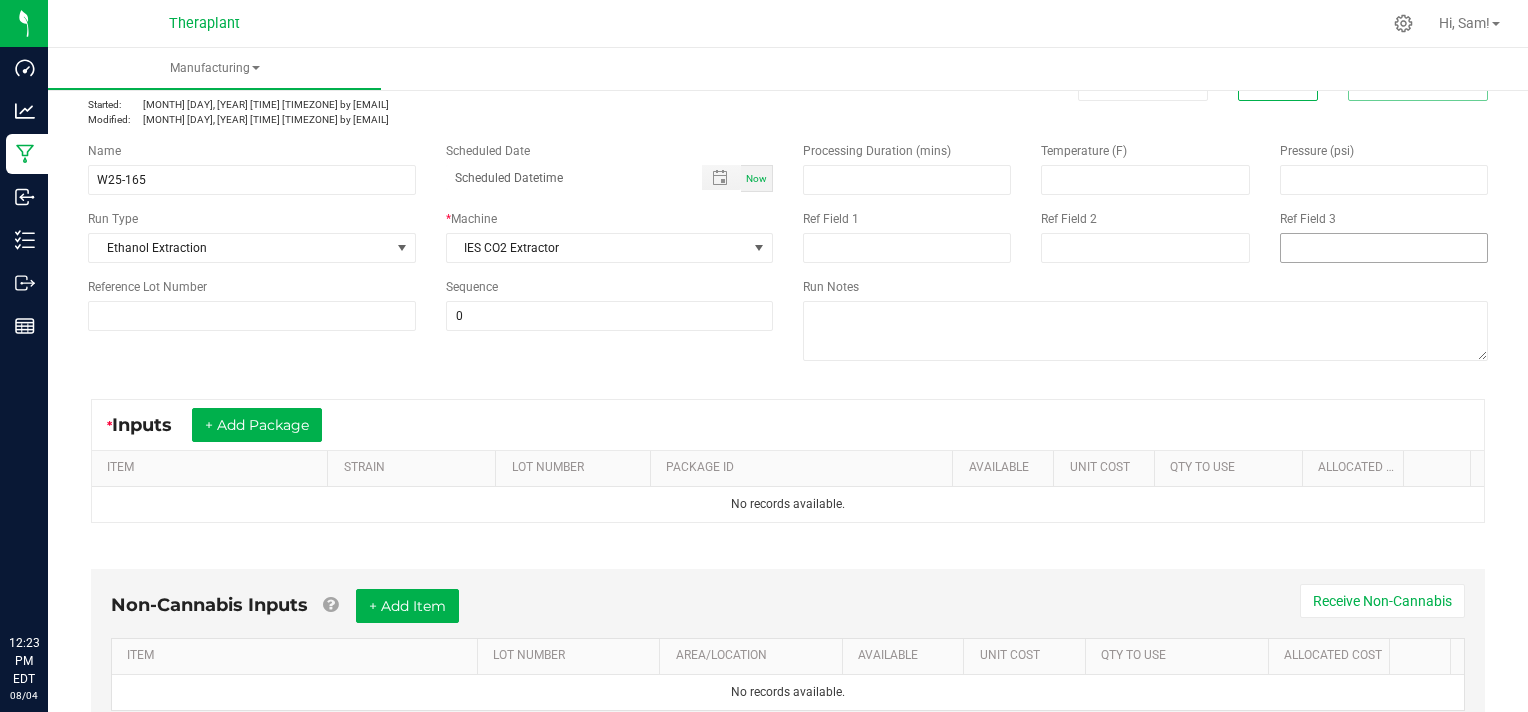 scroll, scrollTop: 0, scrollLeft: 0, axis: both 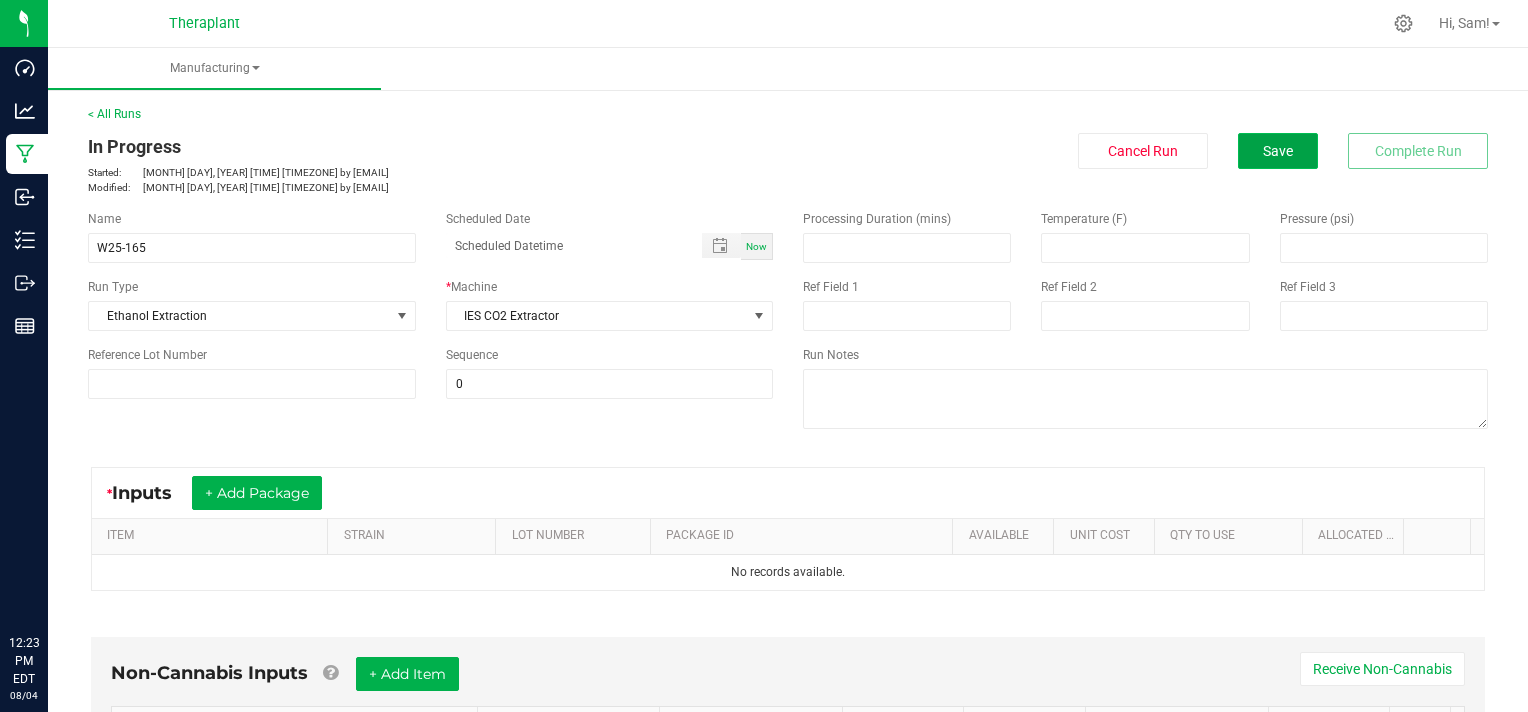 click on "Save" at bounding box center (1278, 151) 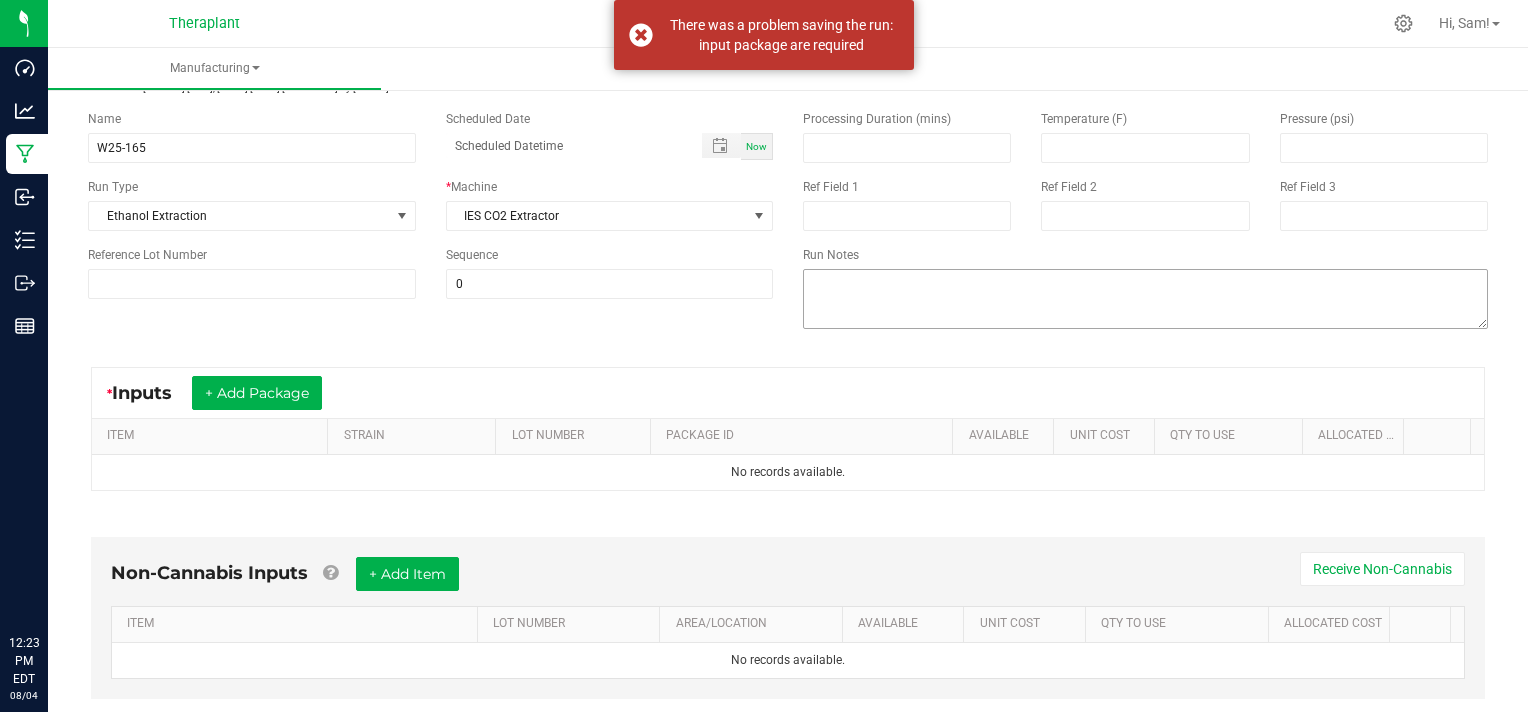 scroll, scrollTop: 200, scrollLeft: 0, axis: vertical 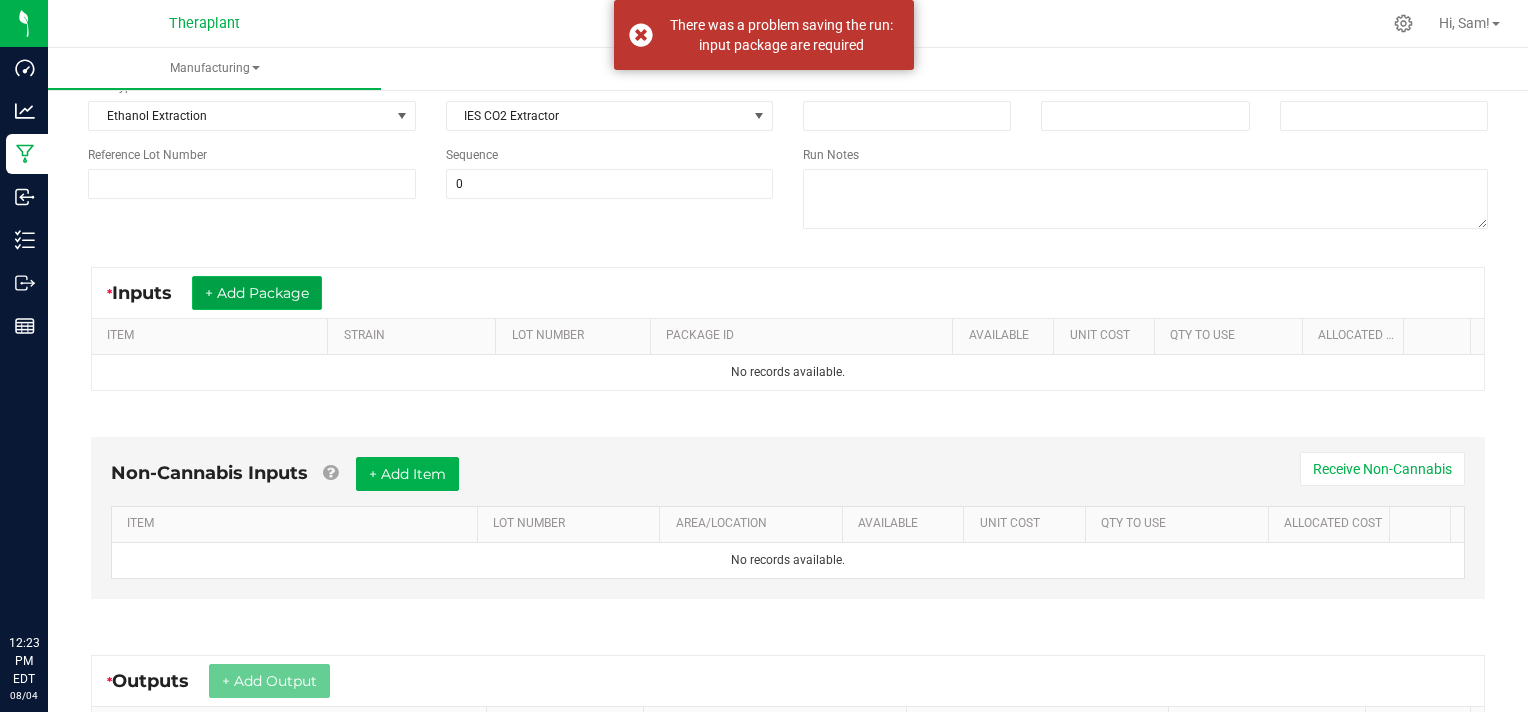 click on "+ Add Package" at bounding box center [257, 293] 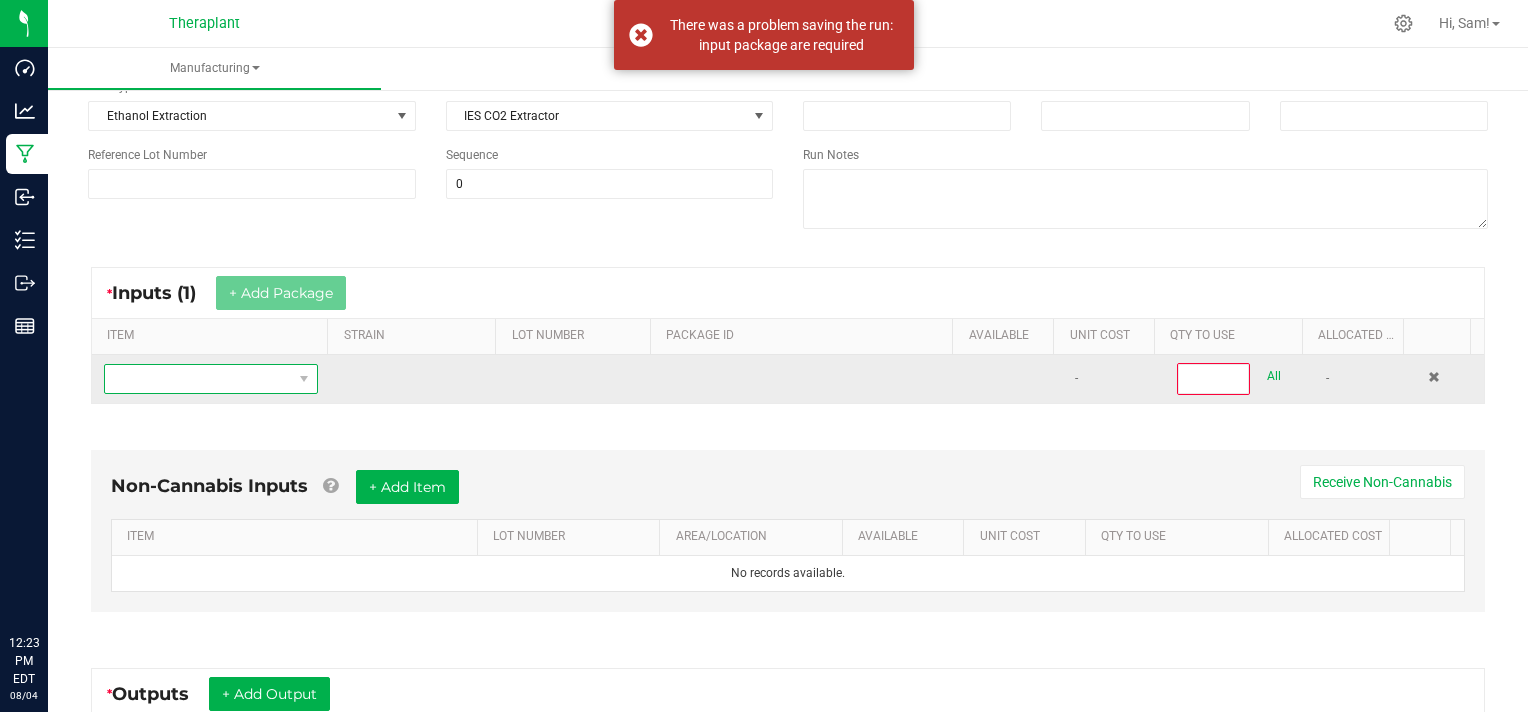 click at bounding box center [198, 379] 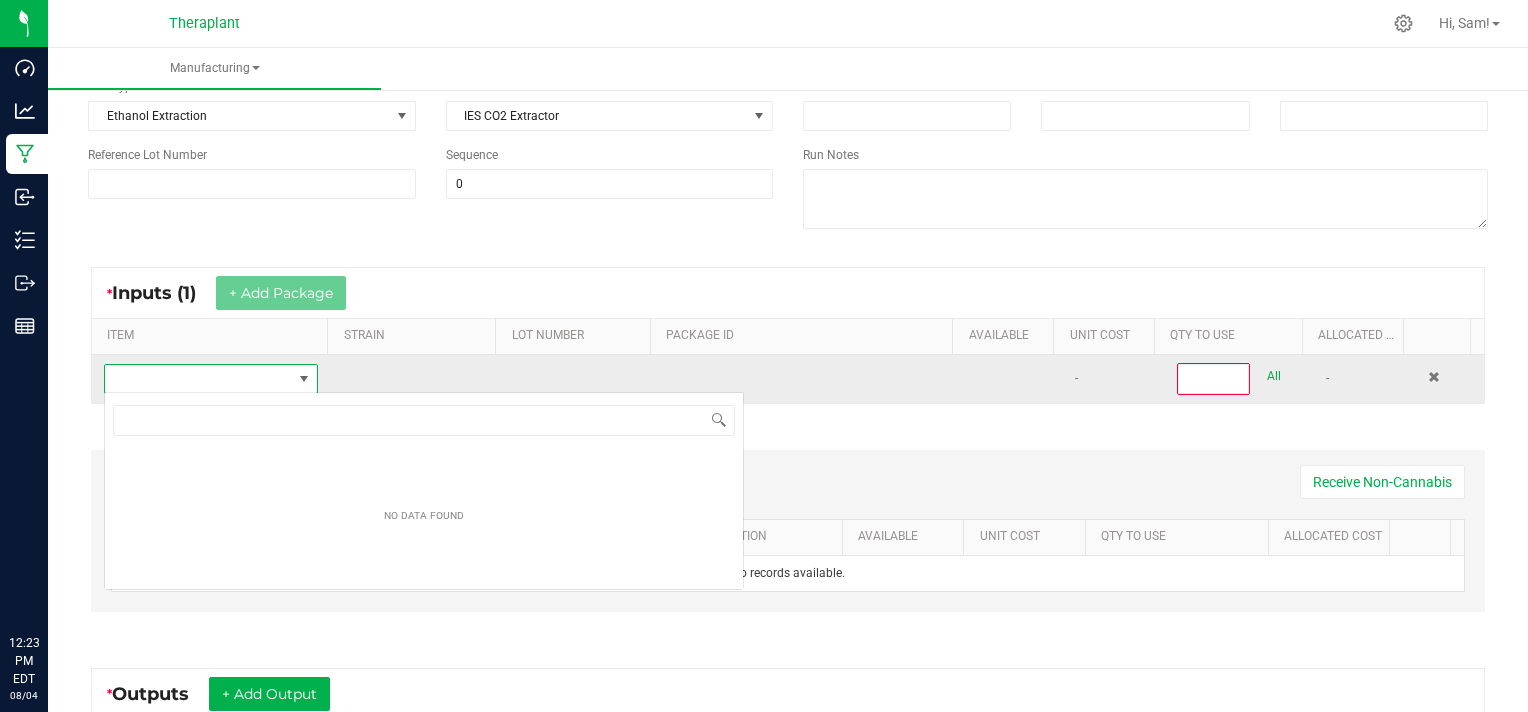 scroll, scrollTop: 99970, scrollLeft: 99791, axis: both 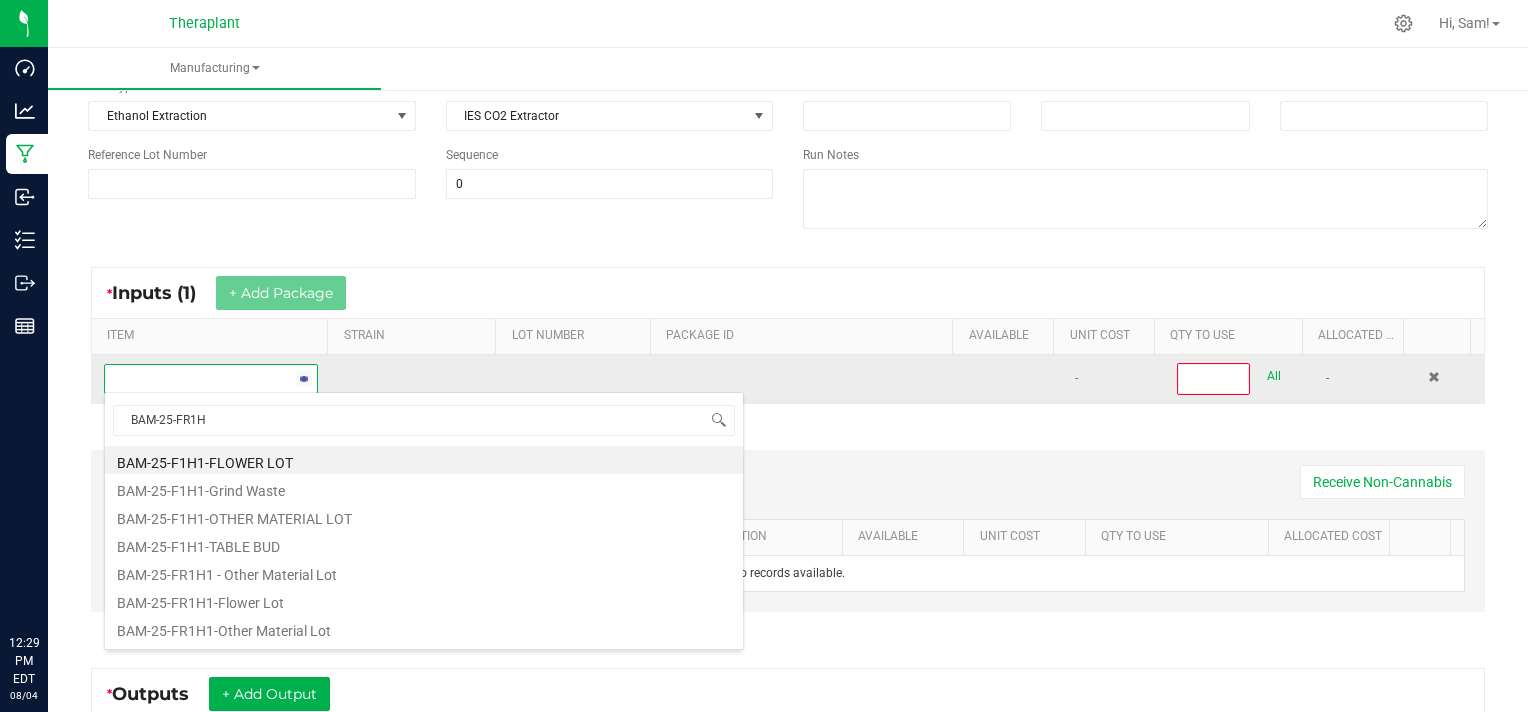 type on "BAM-25-FR1H3" 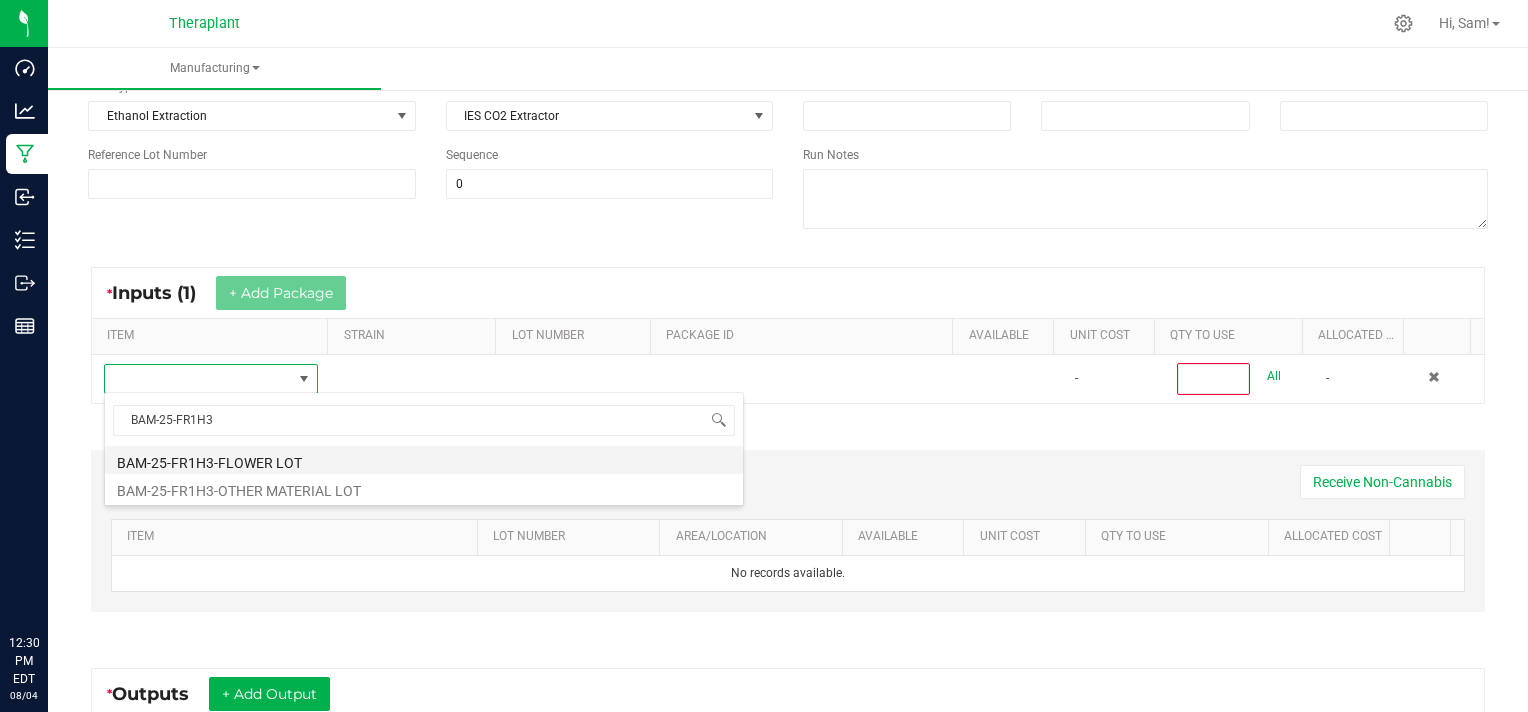 click on "BAM-25-FR1H3-FLOWER LOT" at bounding box center [424, 460] 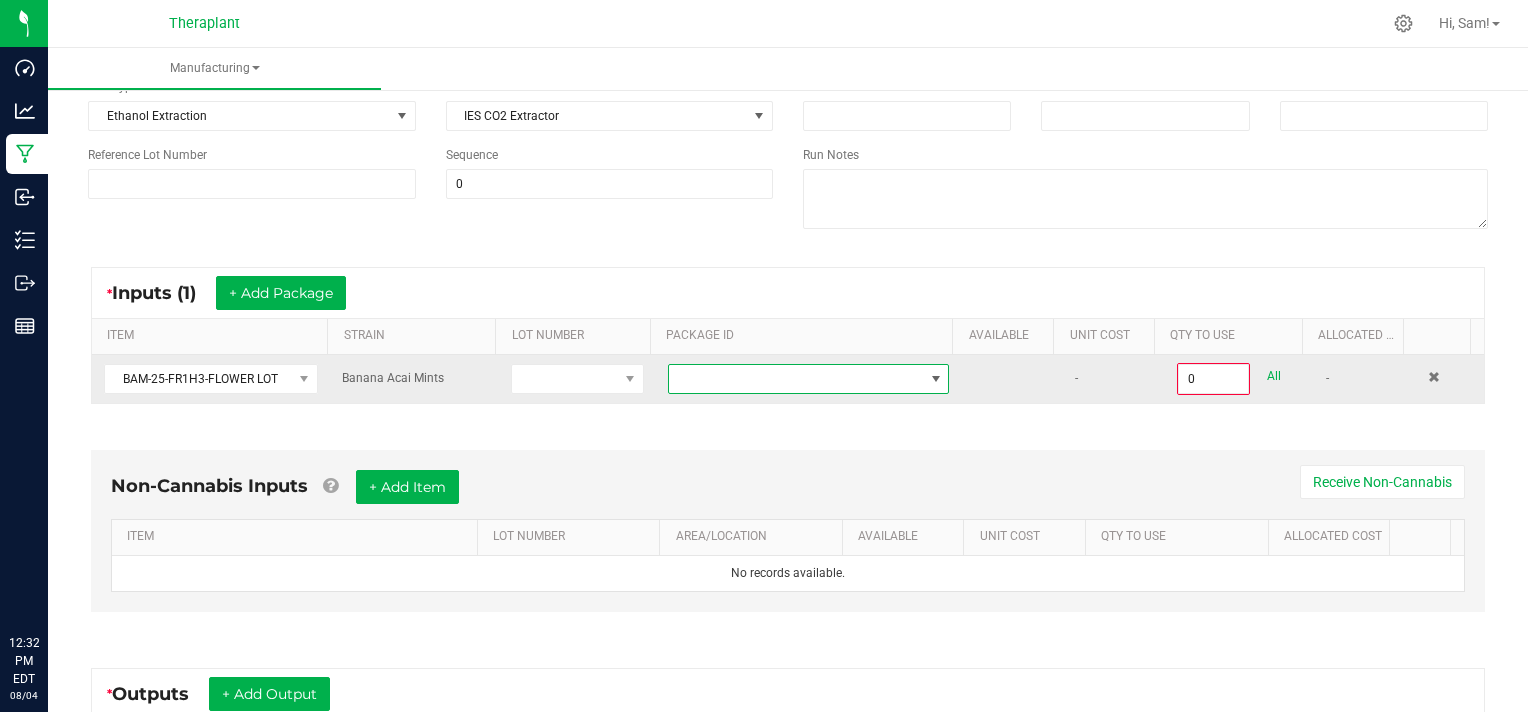 click at bounding box center [936, 379] 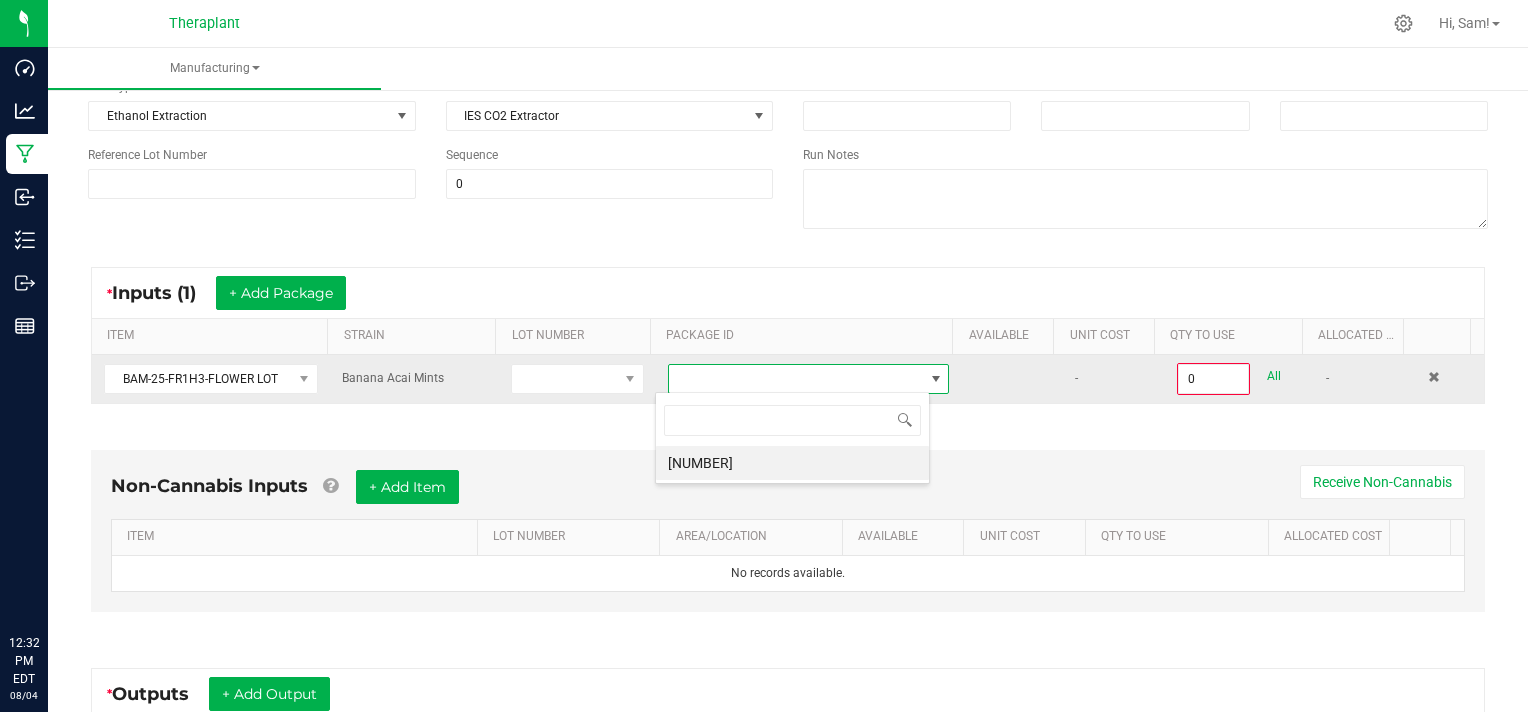 scroll, scrollTop: 99970, scrollLeft: 99724, axis: both 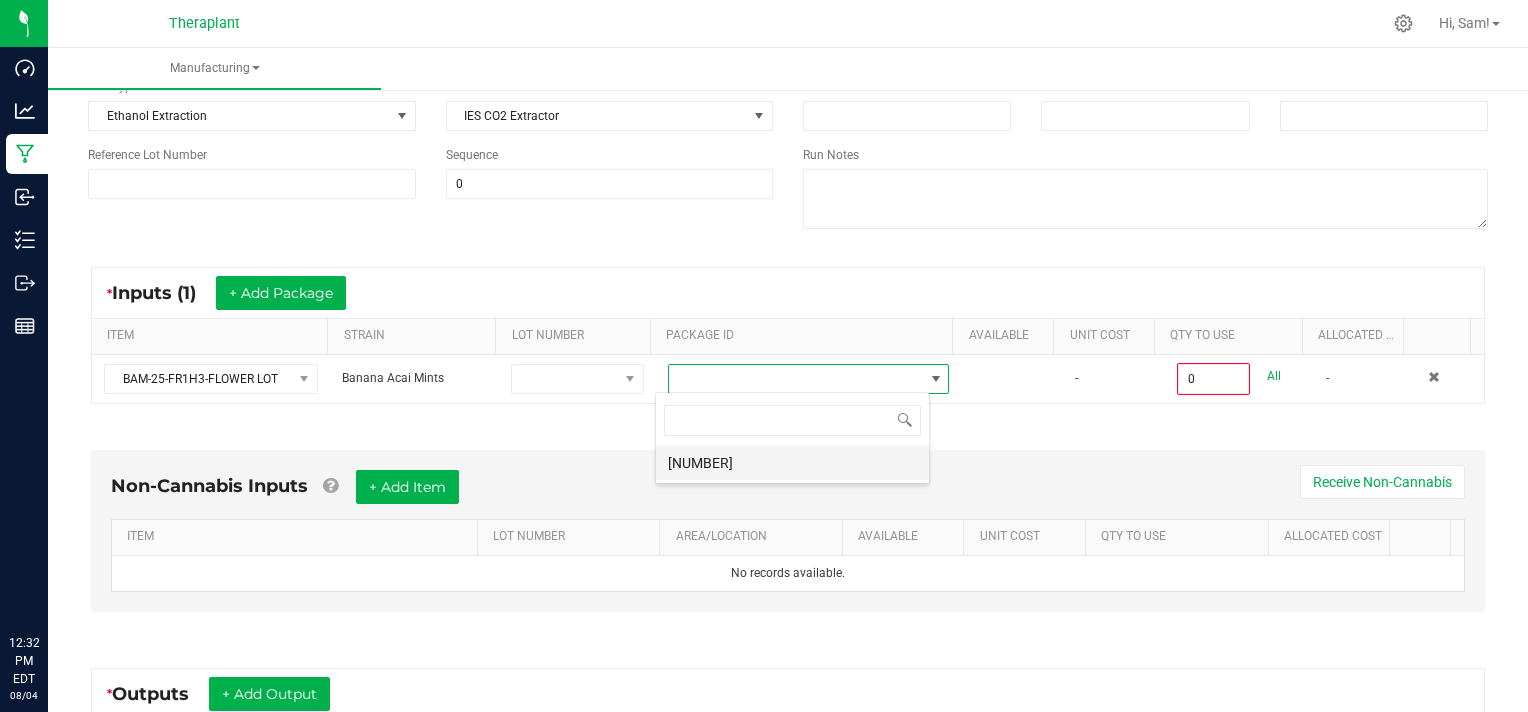 click on "[NUMBER]" at bounding box center [792, 463] 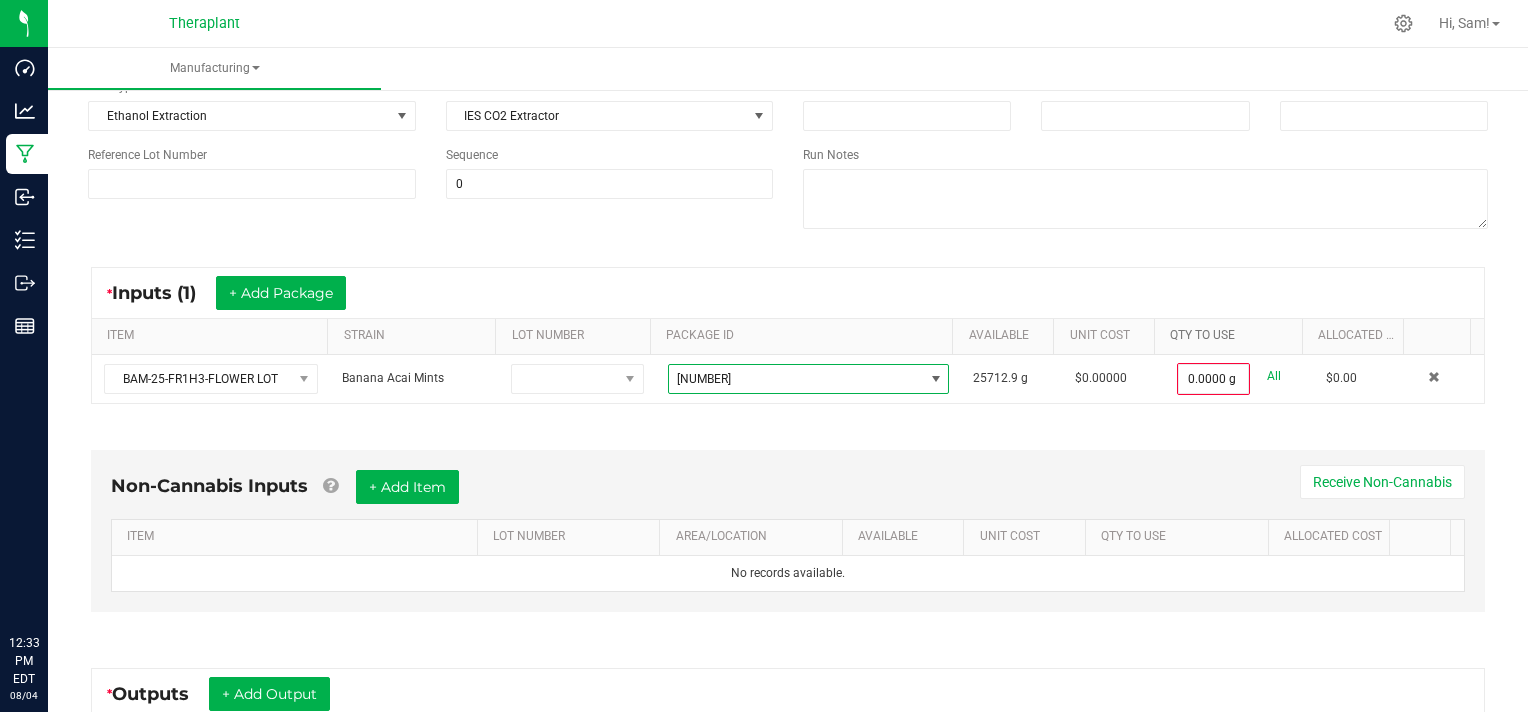 click on "QTY TO USE" at bounding box center (1232, 336) 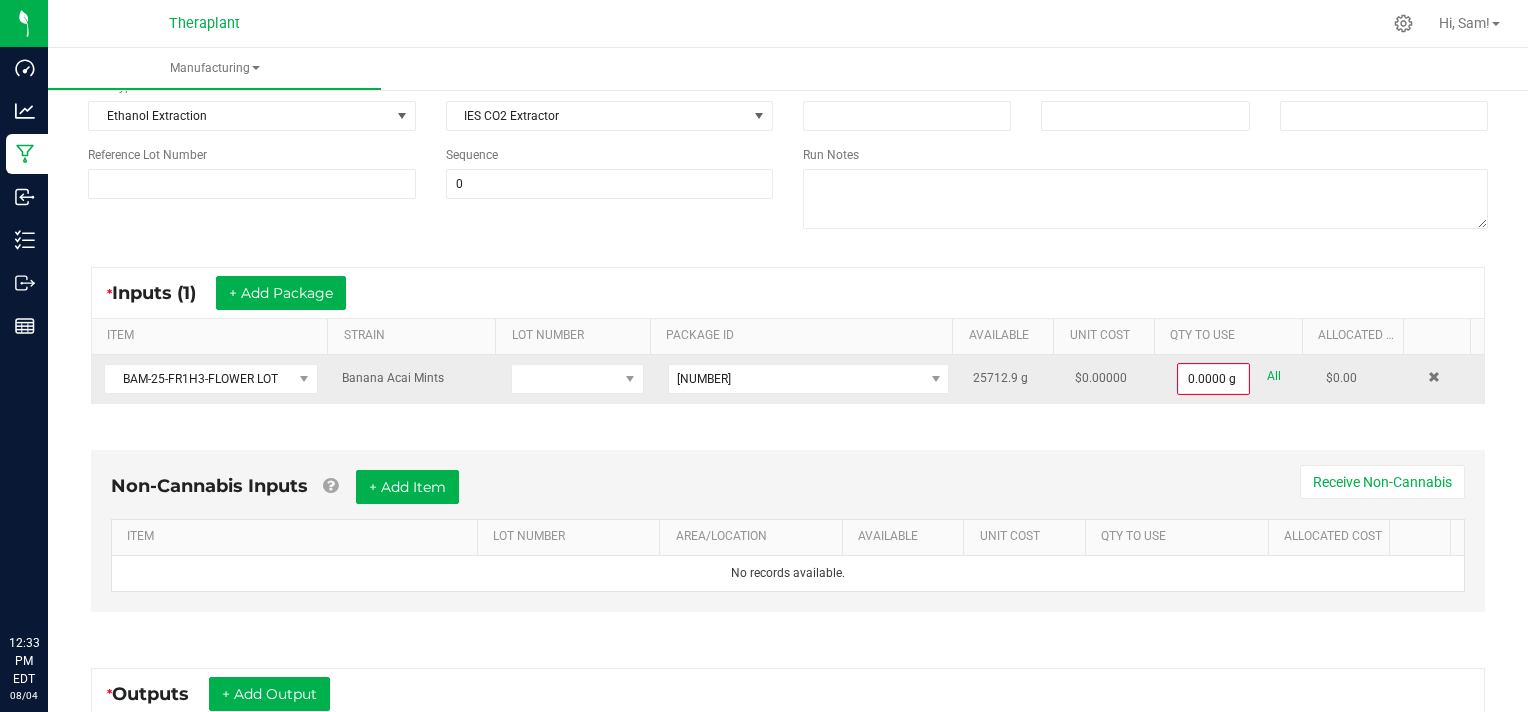 click on "All" at bounding box center (1274, 376) 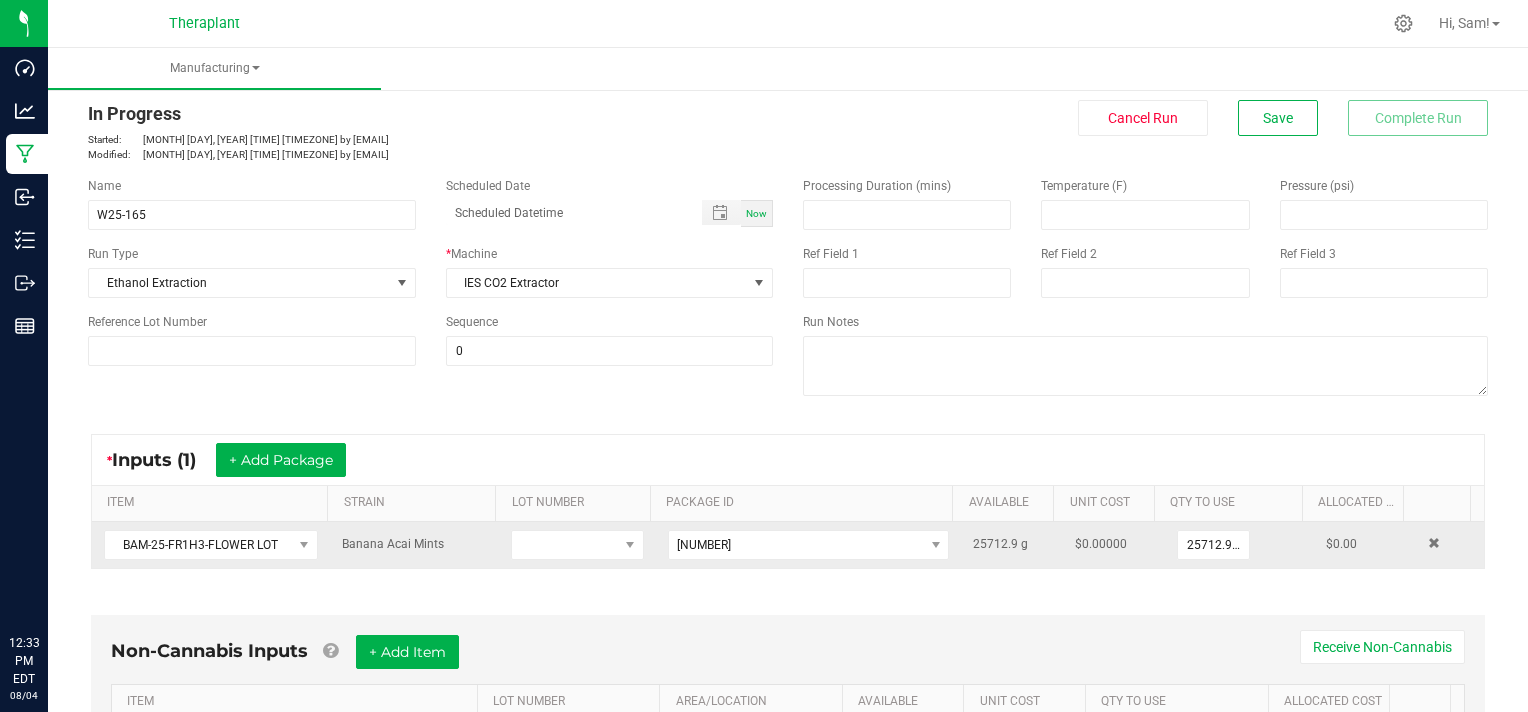 scroll, scrollTop: 0, scrollLeft: 0, axis: both 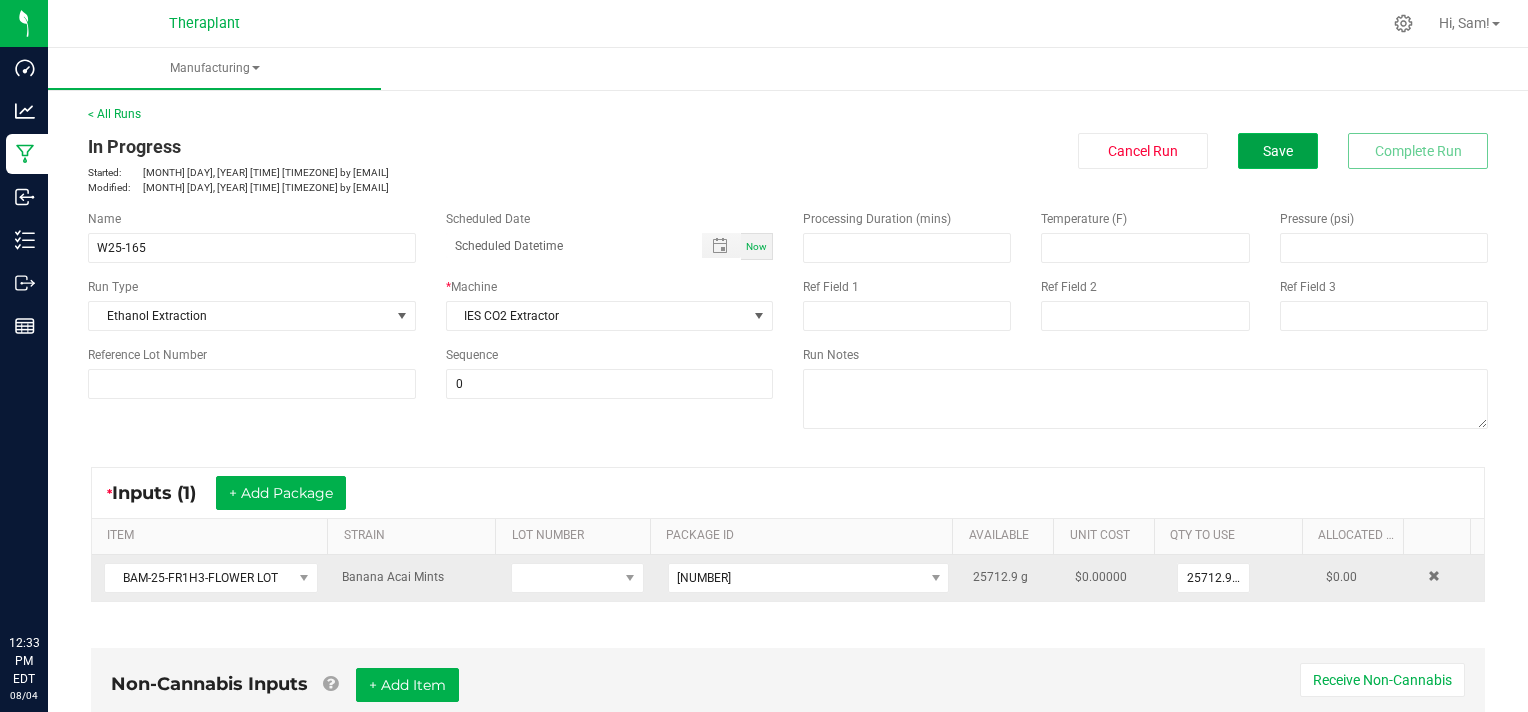 click on "Save" at bounding box center [1278, 151] 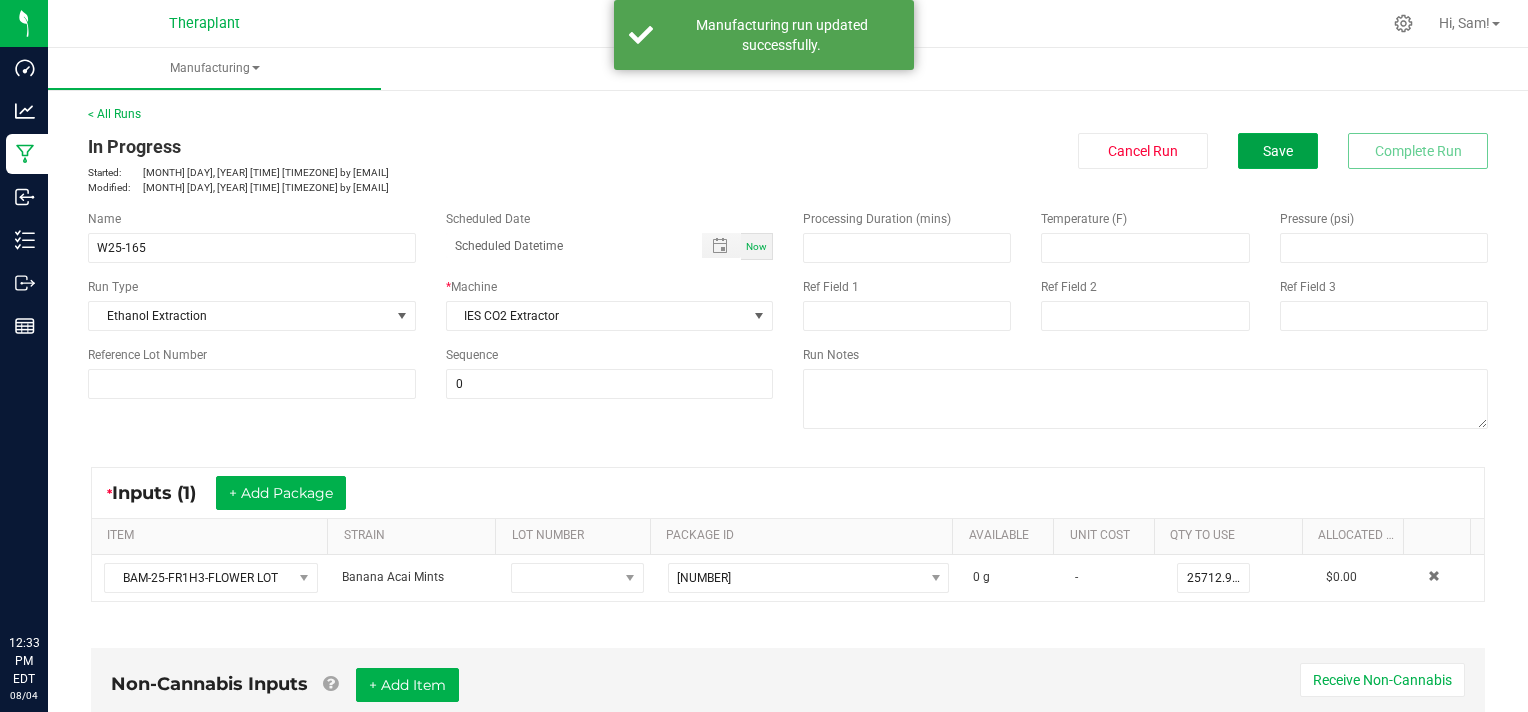 click on "Save" at bounding box center [1278, 151] 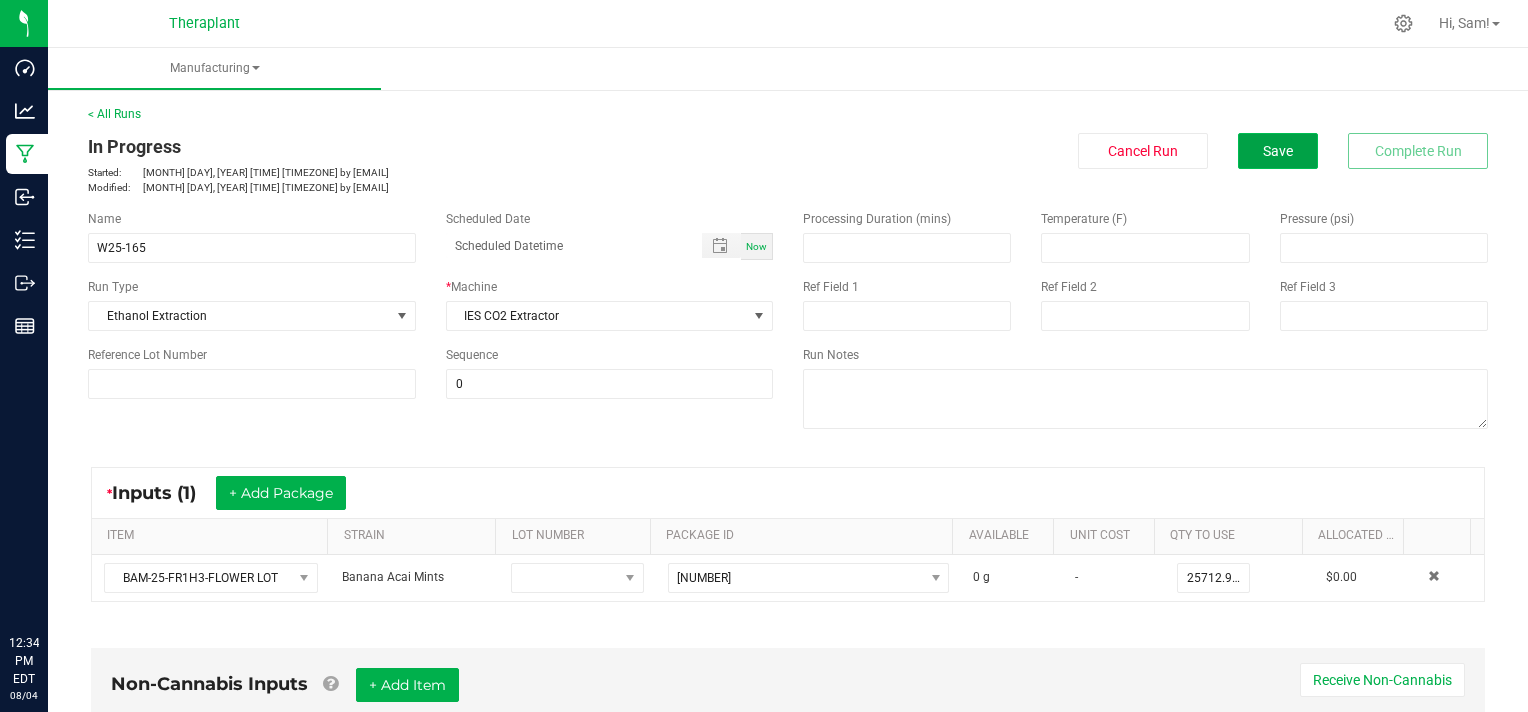 click on "Save" at bounding box center [1278, 151] 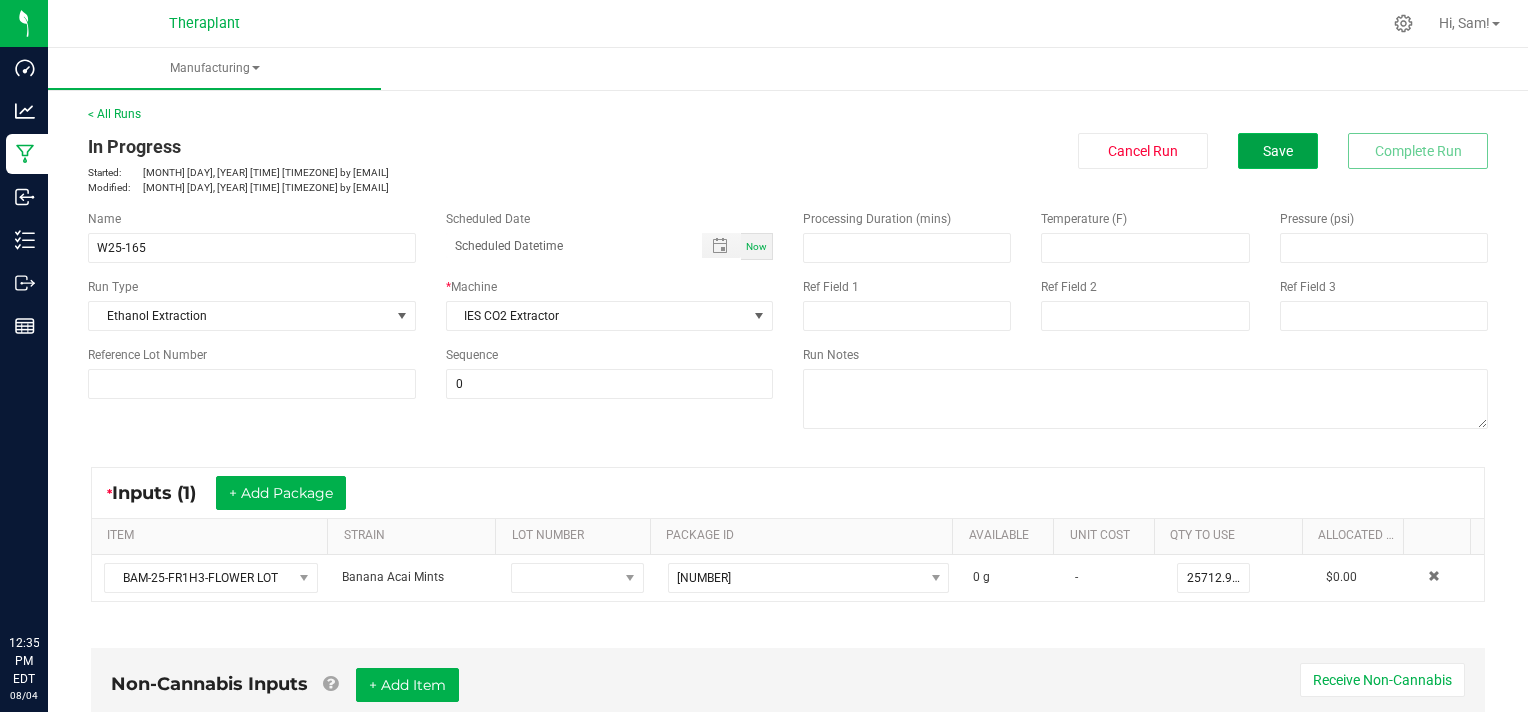click on "Save" at bounding box center [1278, 151] 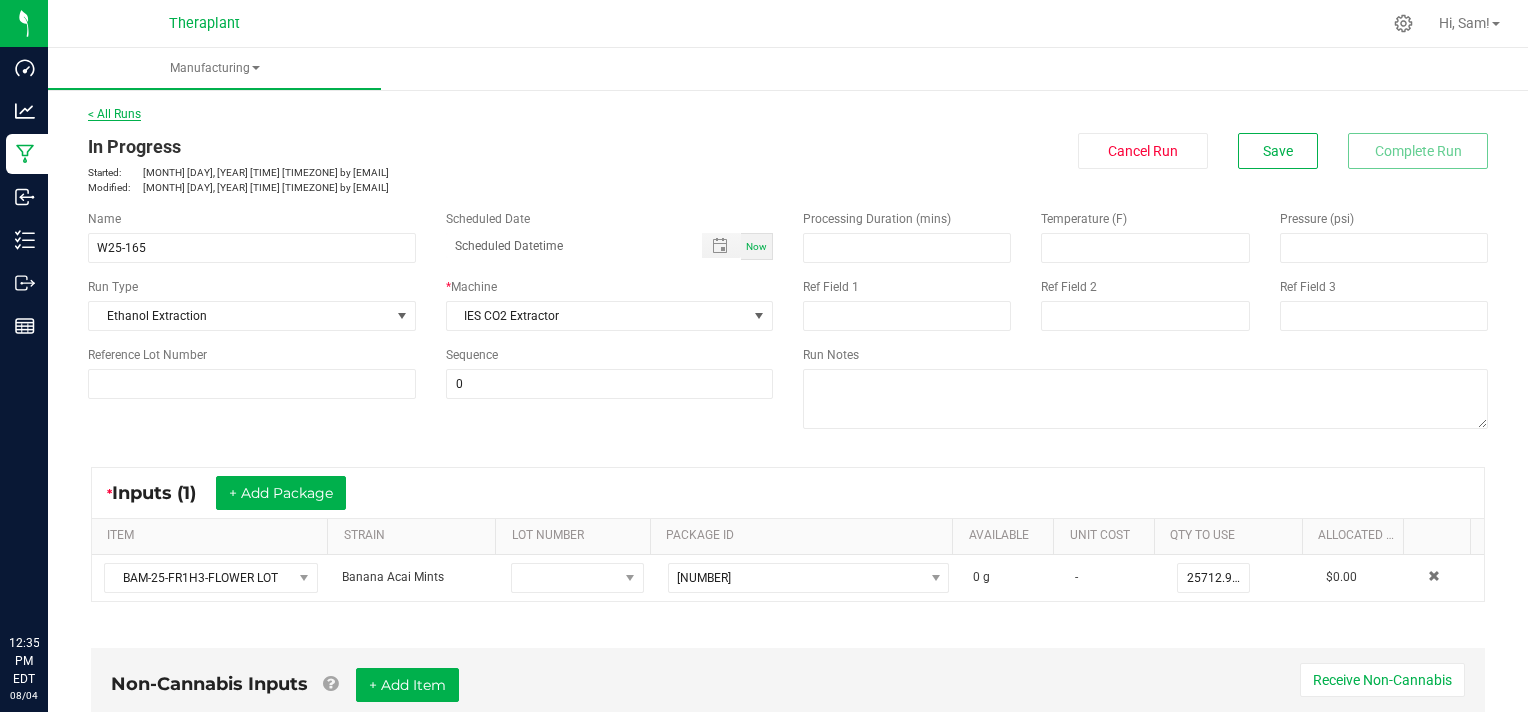 click on "< All Runs" at bounding box center [114, 114] 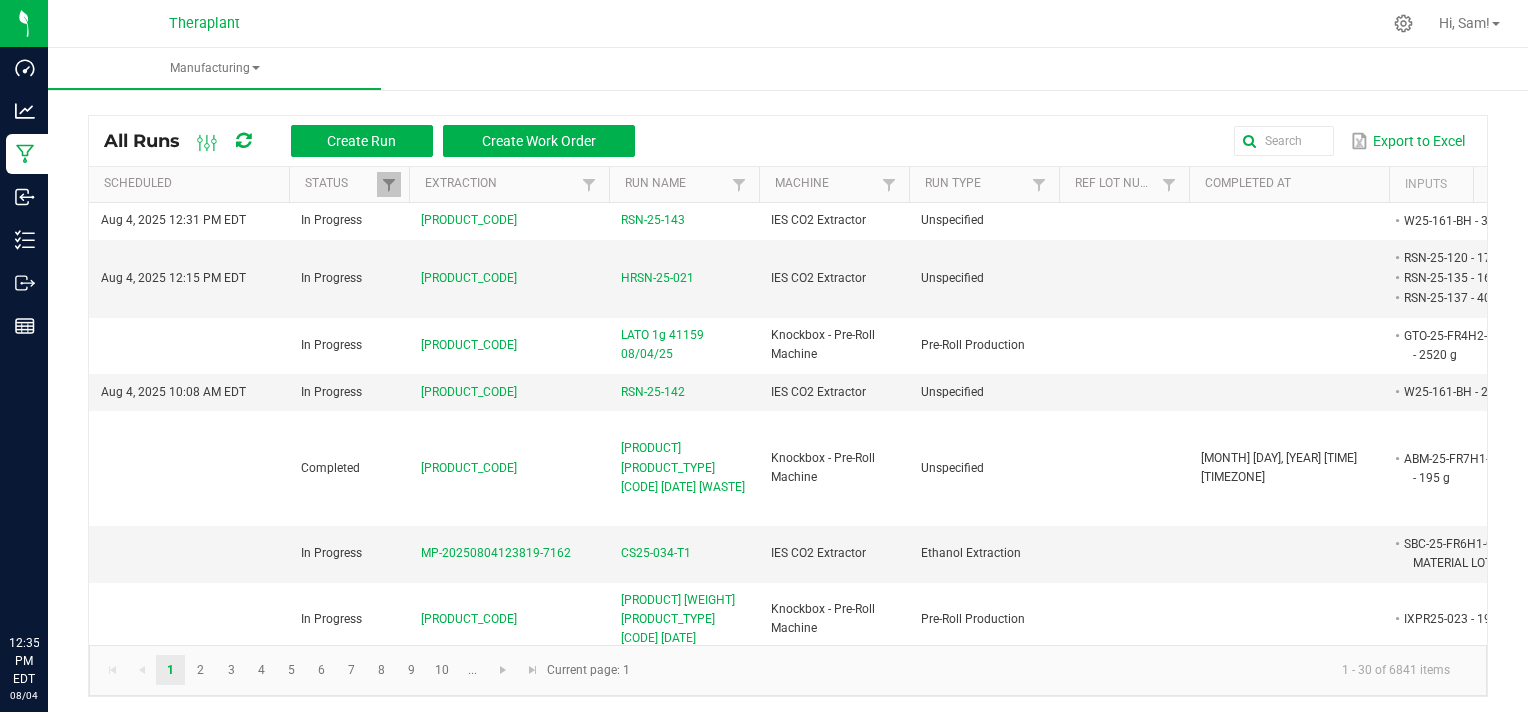 click on "1 - 30 of 6841 items" 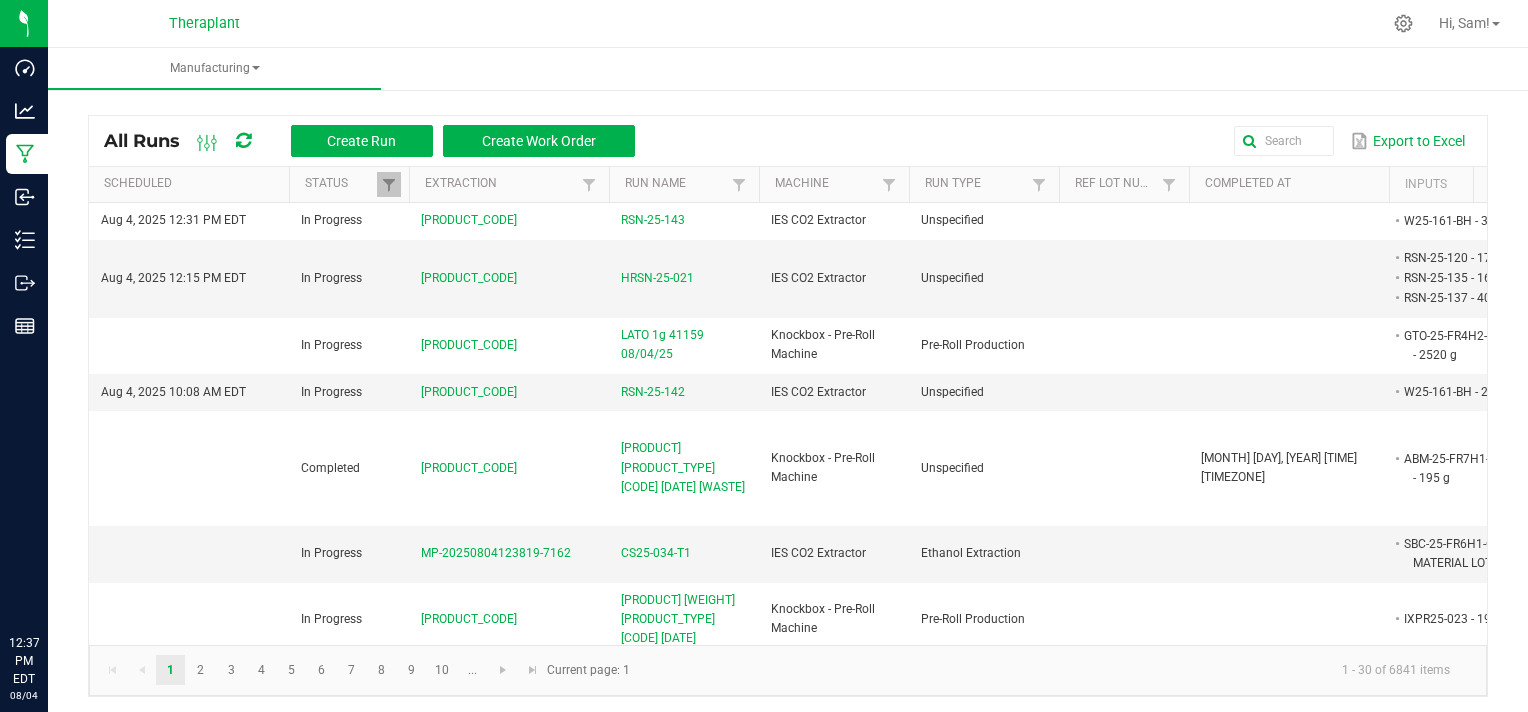 click on "1 - 30 of 6841 items" 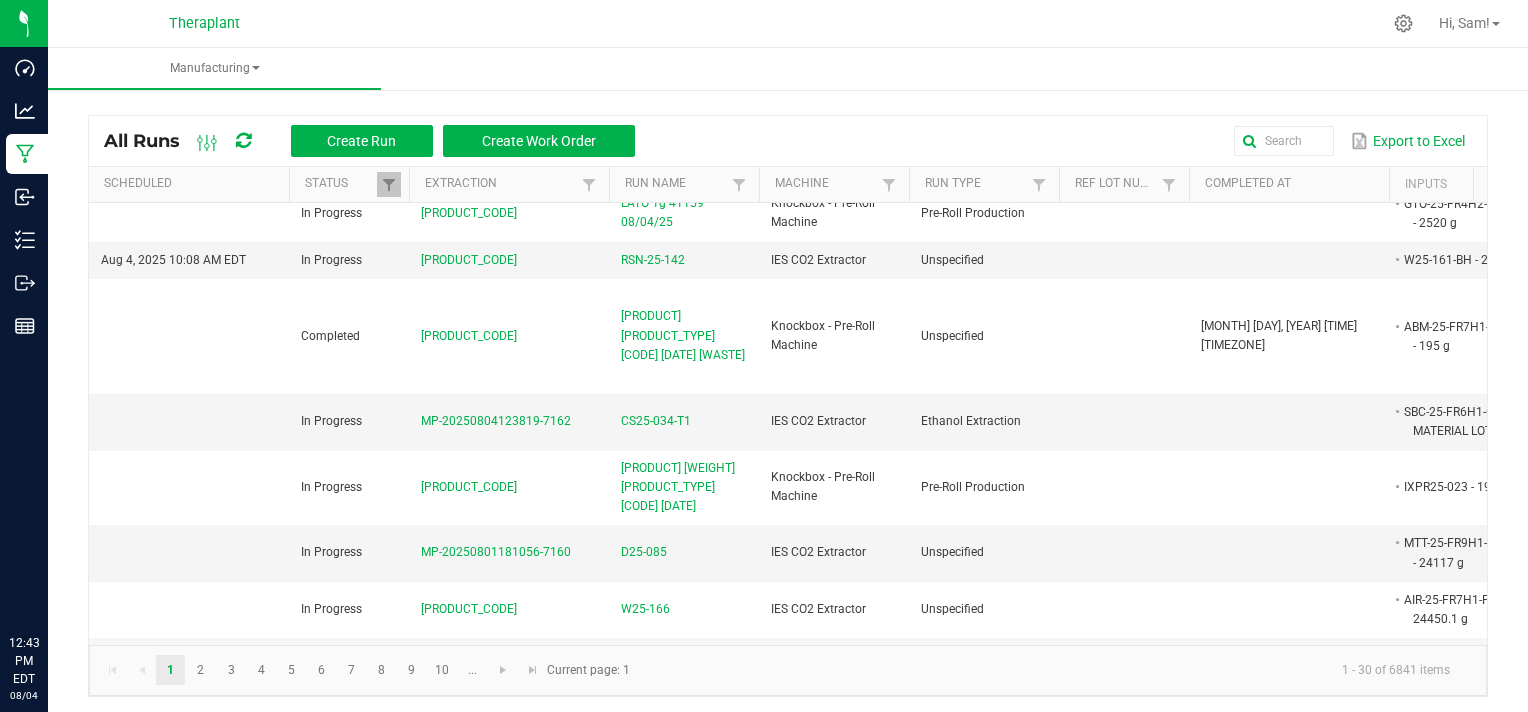 scroll, scrollTop: 0, scrollLeft: 0, axis: both 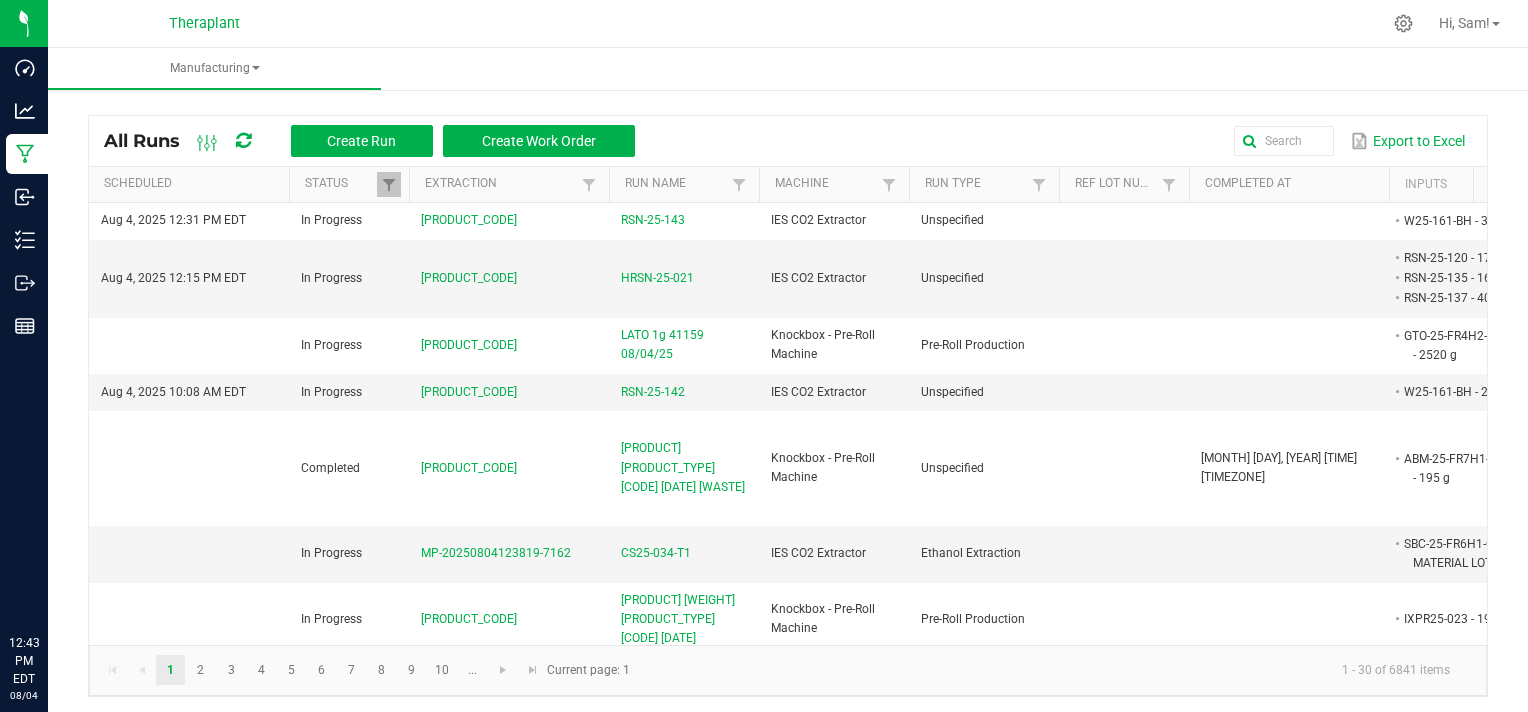 click on "1 - 30 of 6841 items" 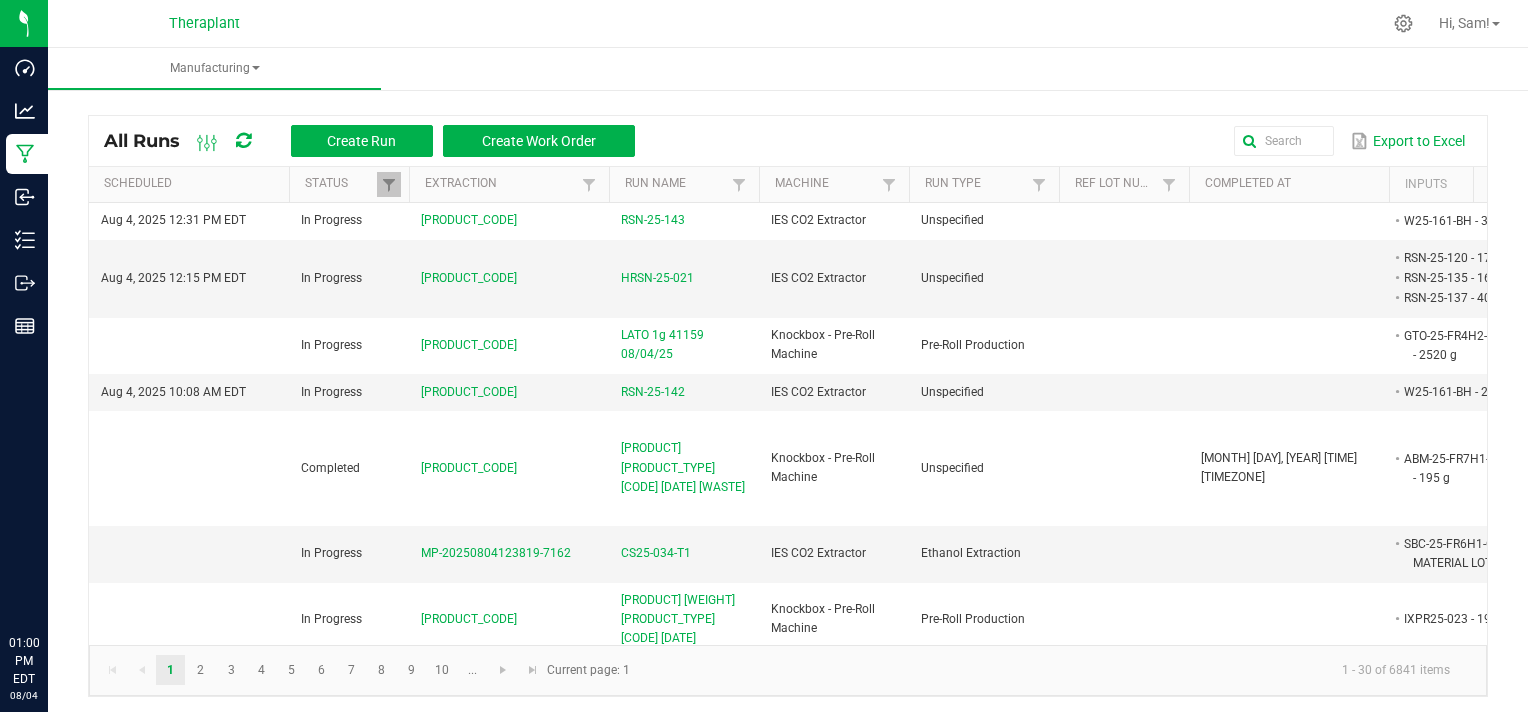 click at bounding box center [869, 23] 